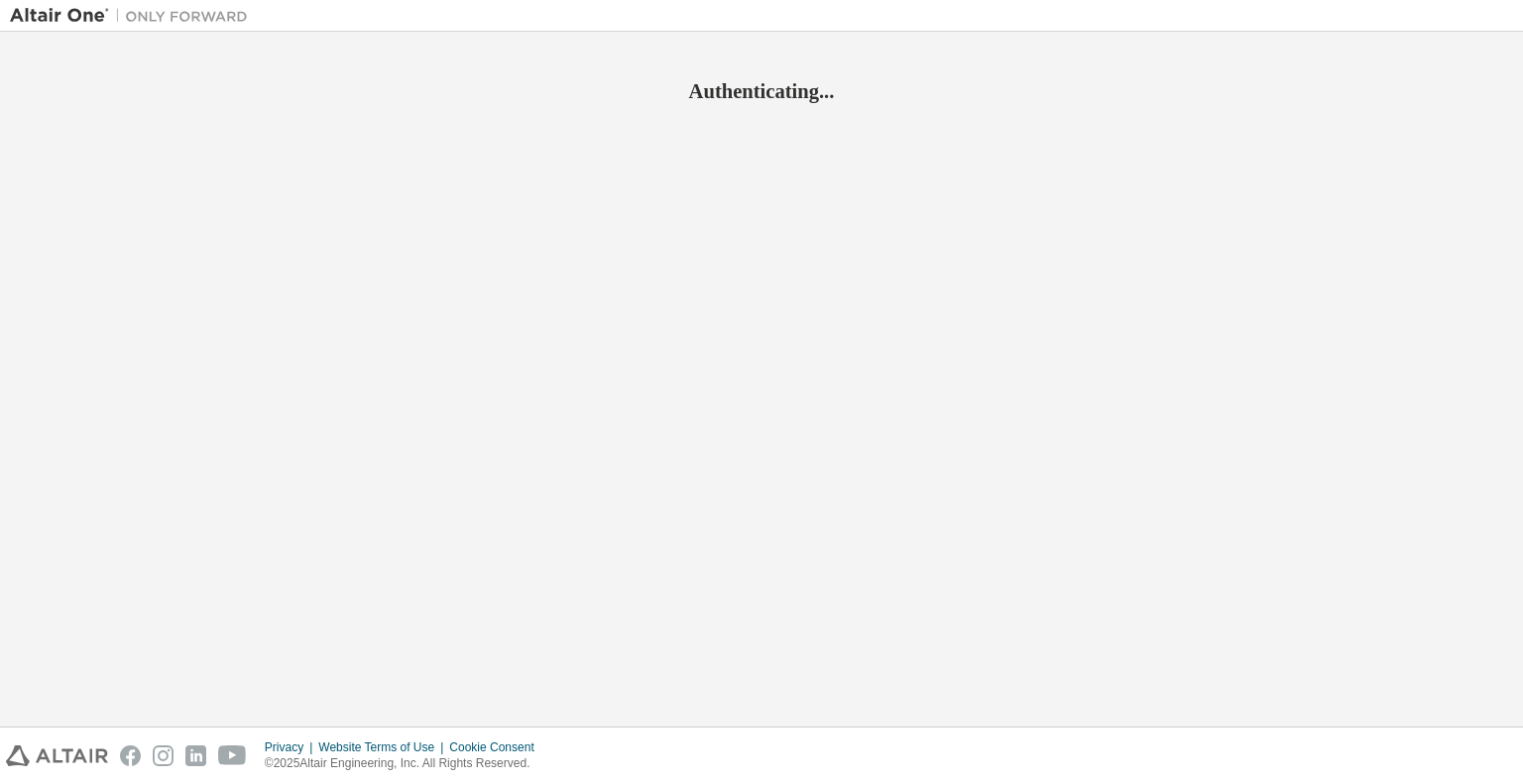 scroll, scrollTop: 0, scrollLeft: 0, axis: both 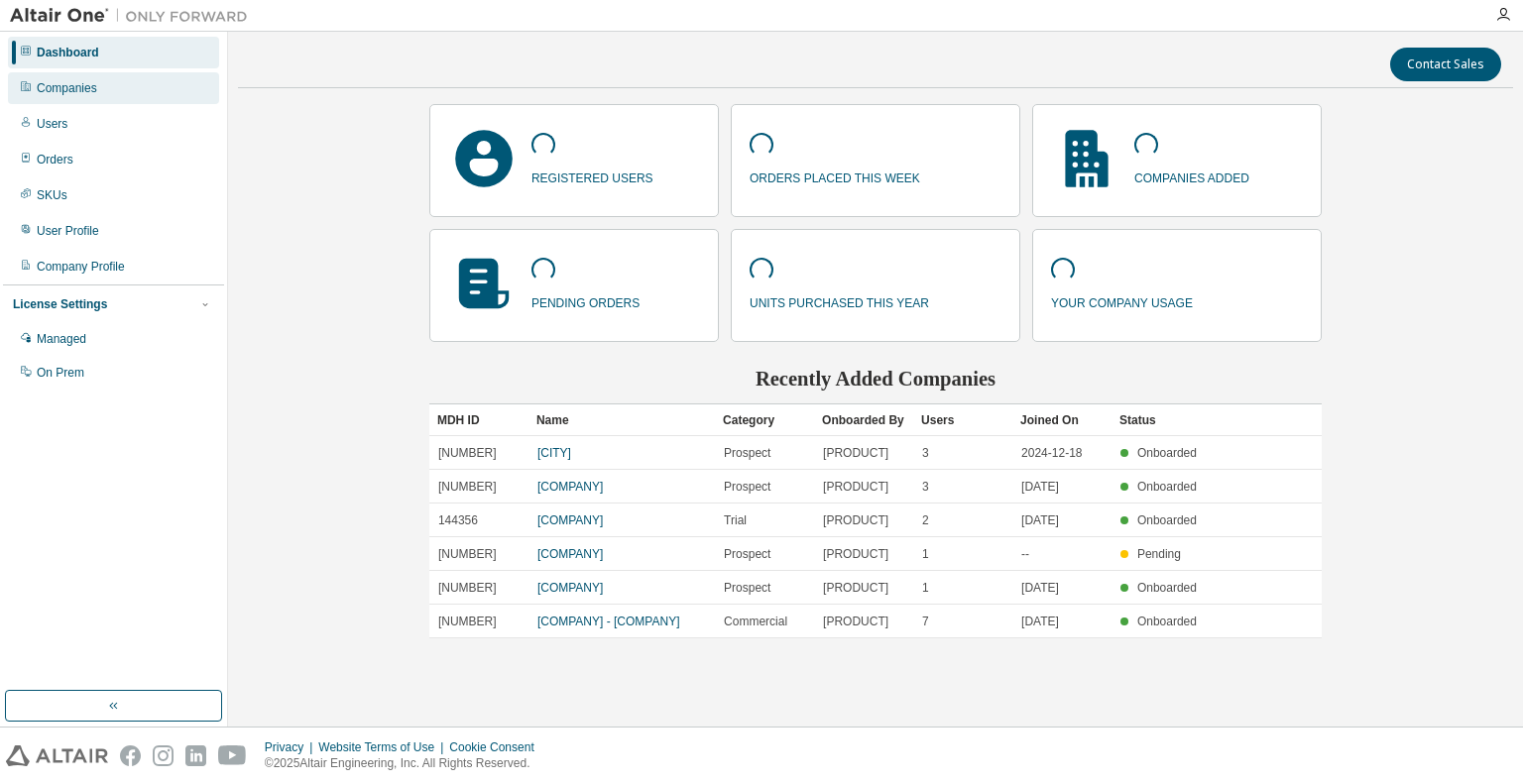 click on "Companies" at bounding box center [66, 88] 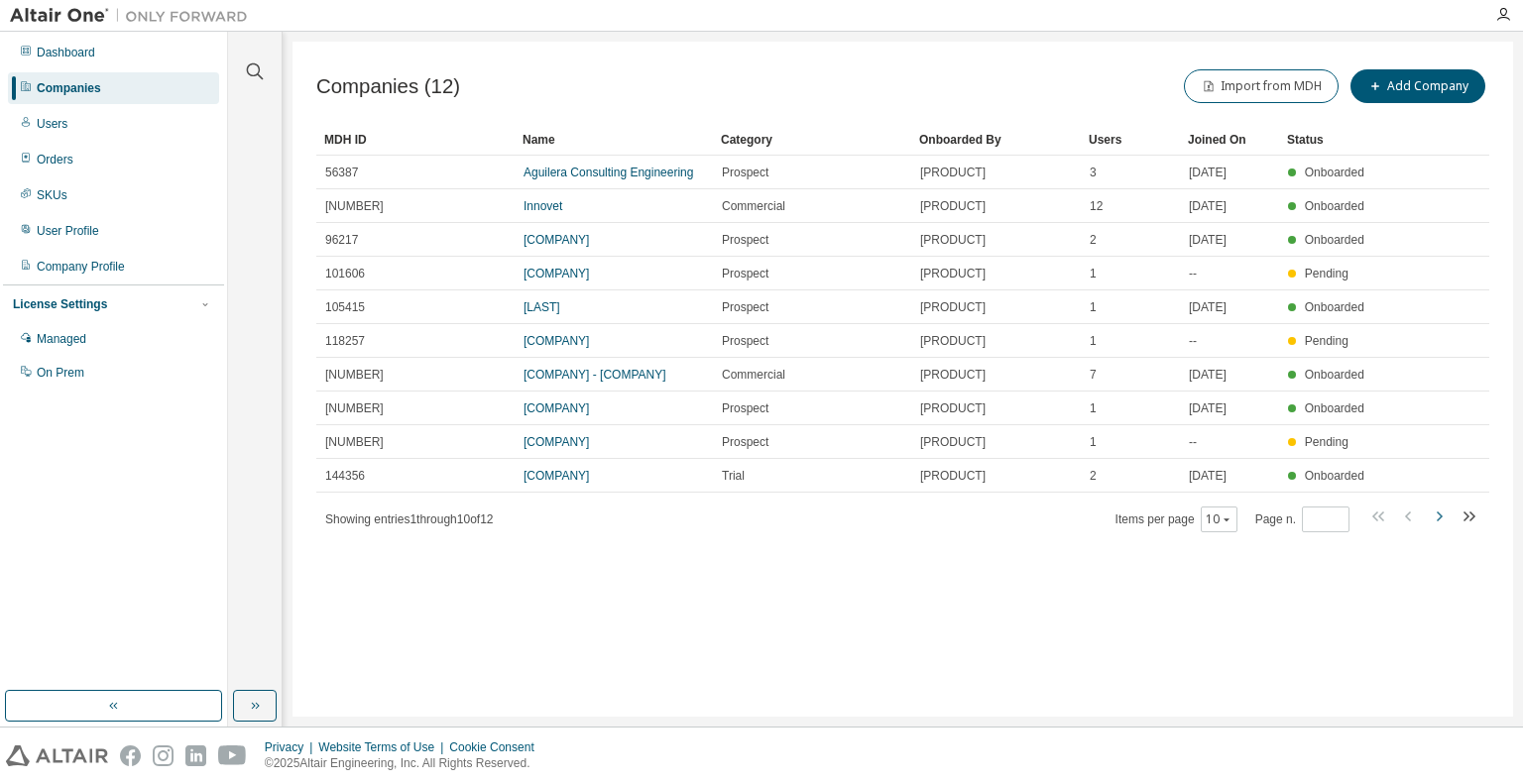 click 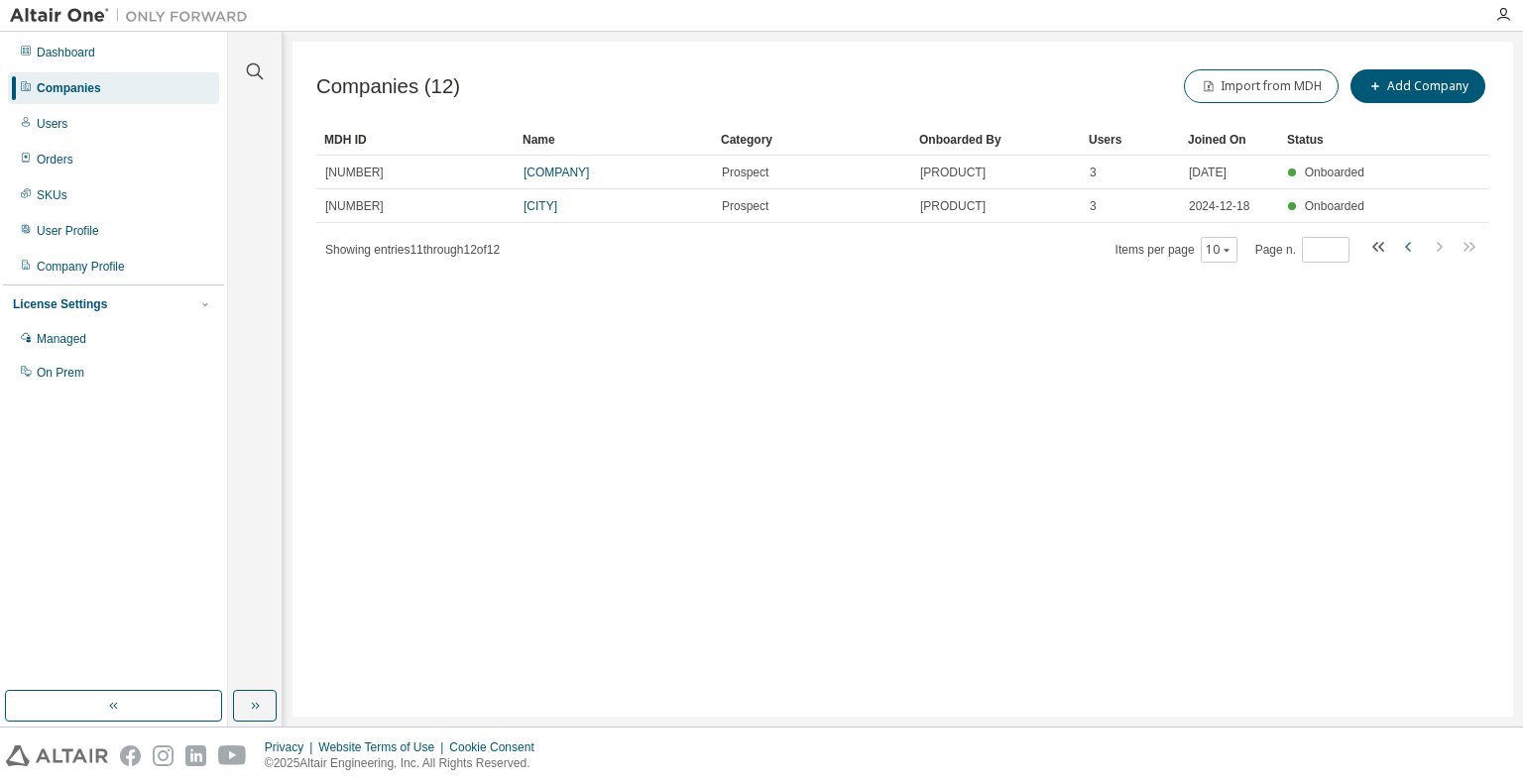 click 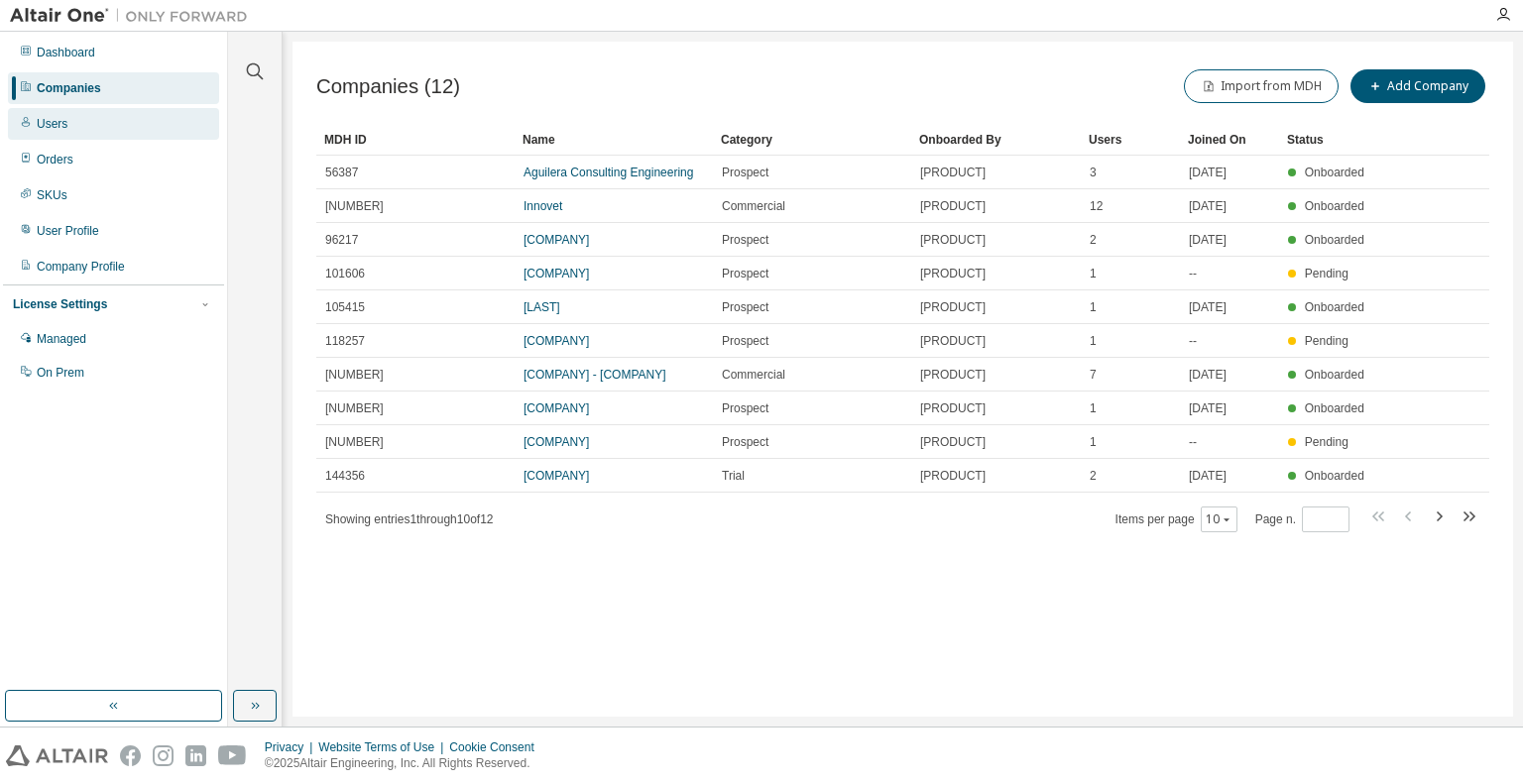 click on "Users" at bounding box center (52, 124) 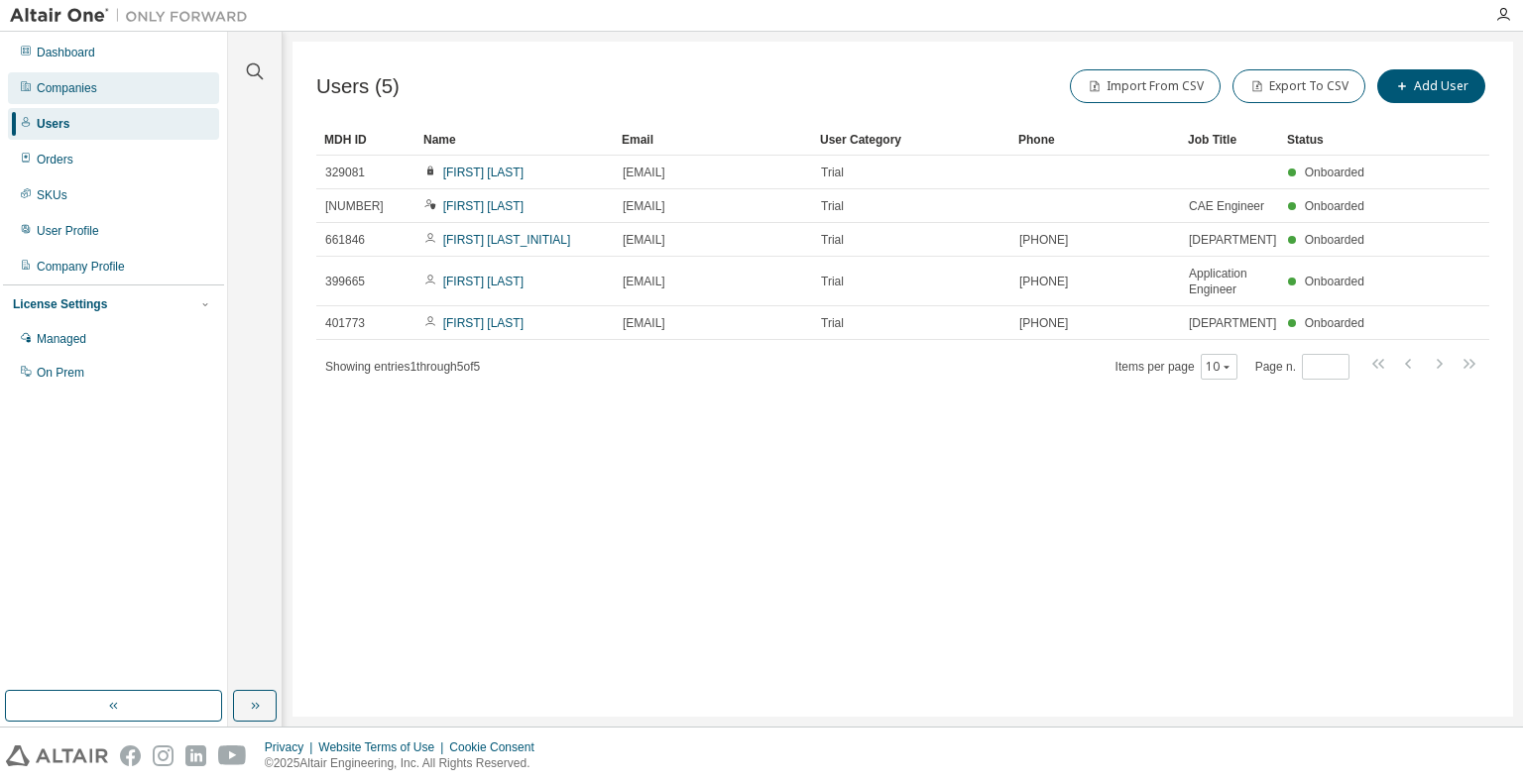 click on "Companies" at bounding box center [66, 88] 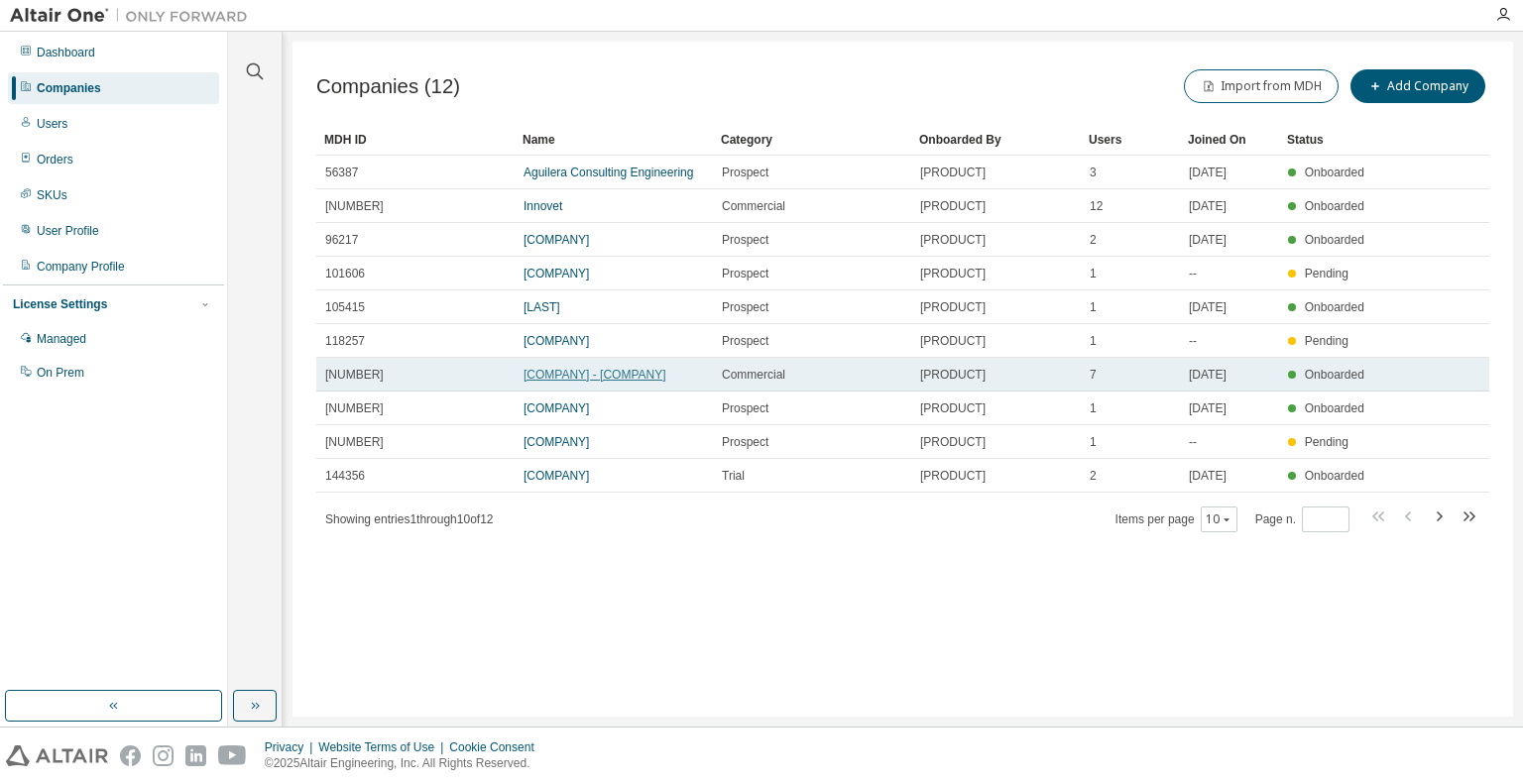 click on "[COMPANY] - [COMPANY]" at bounding box center [595, 375] 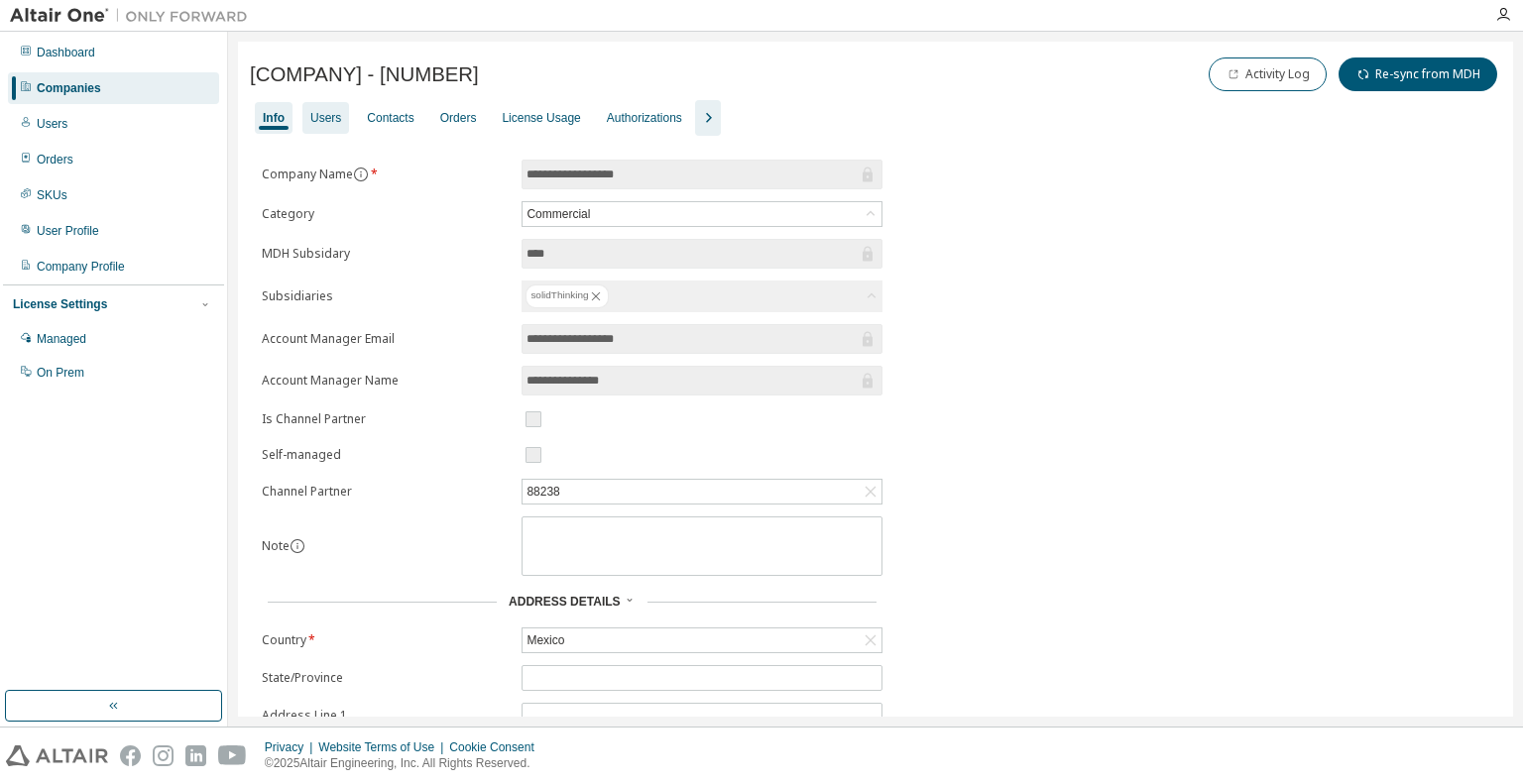click on "Users" at bounding box center [325, 118] 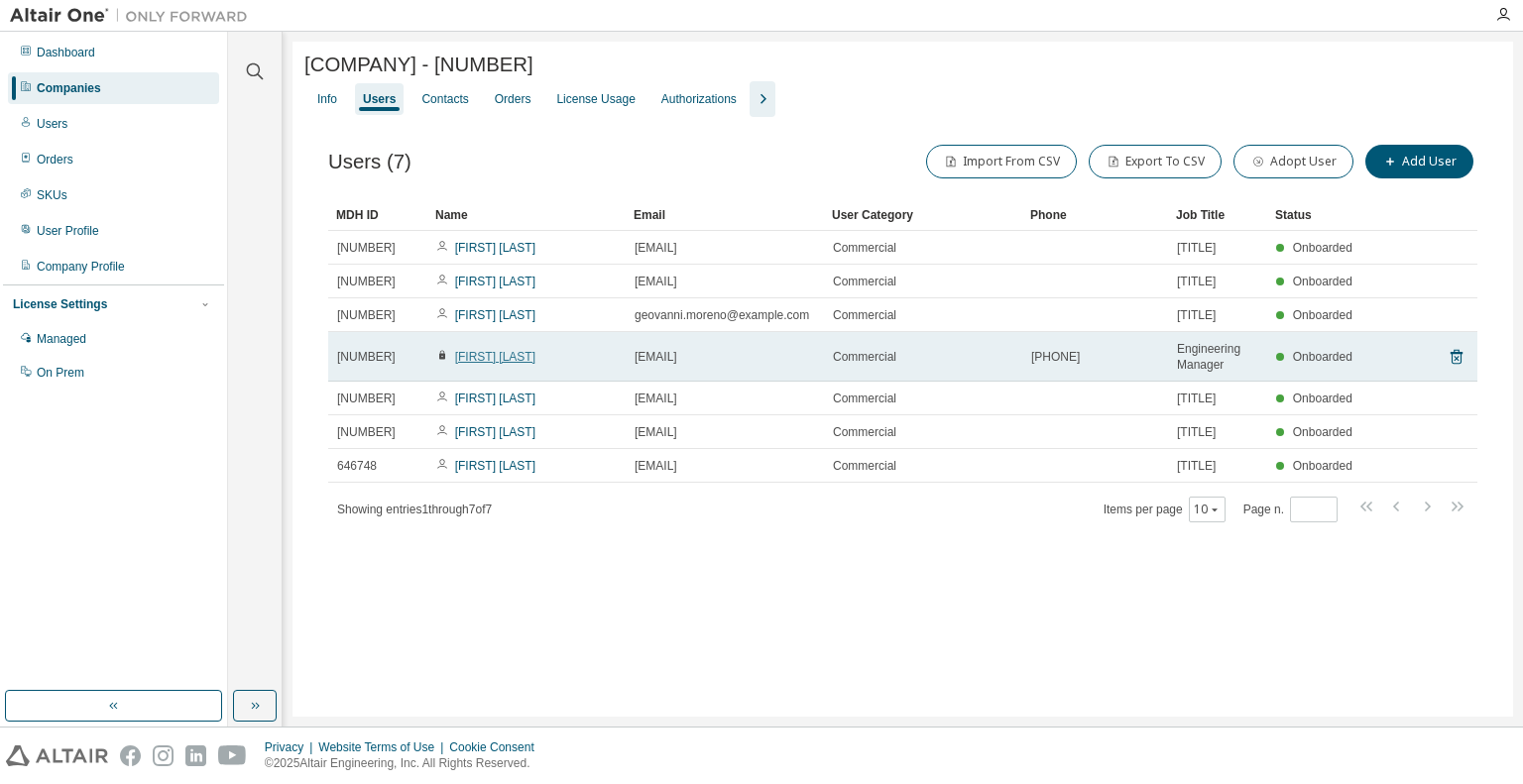 click on "[FIRST] [LAST]" at bounding box center [495, 357] 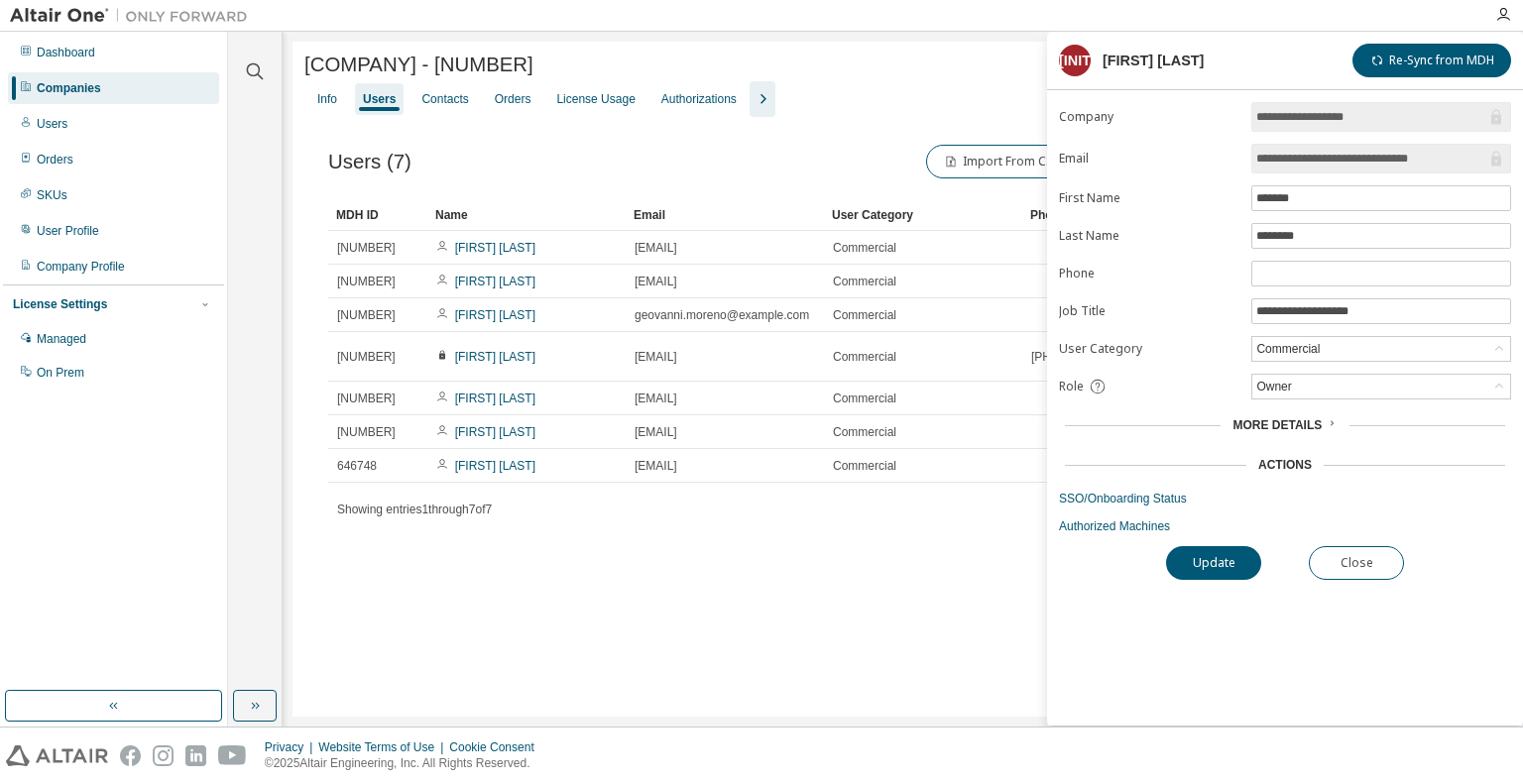 click on "More Details" at bounding box center (1277, 425) 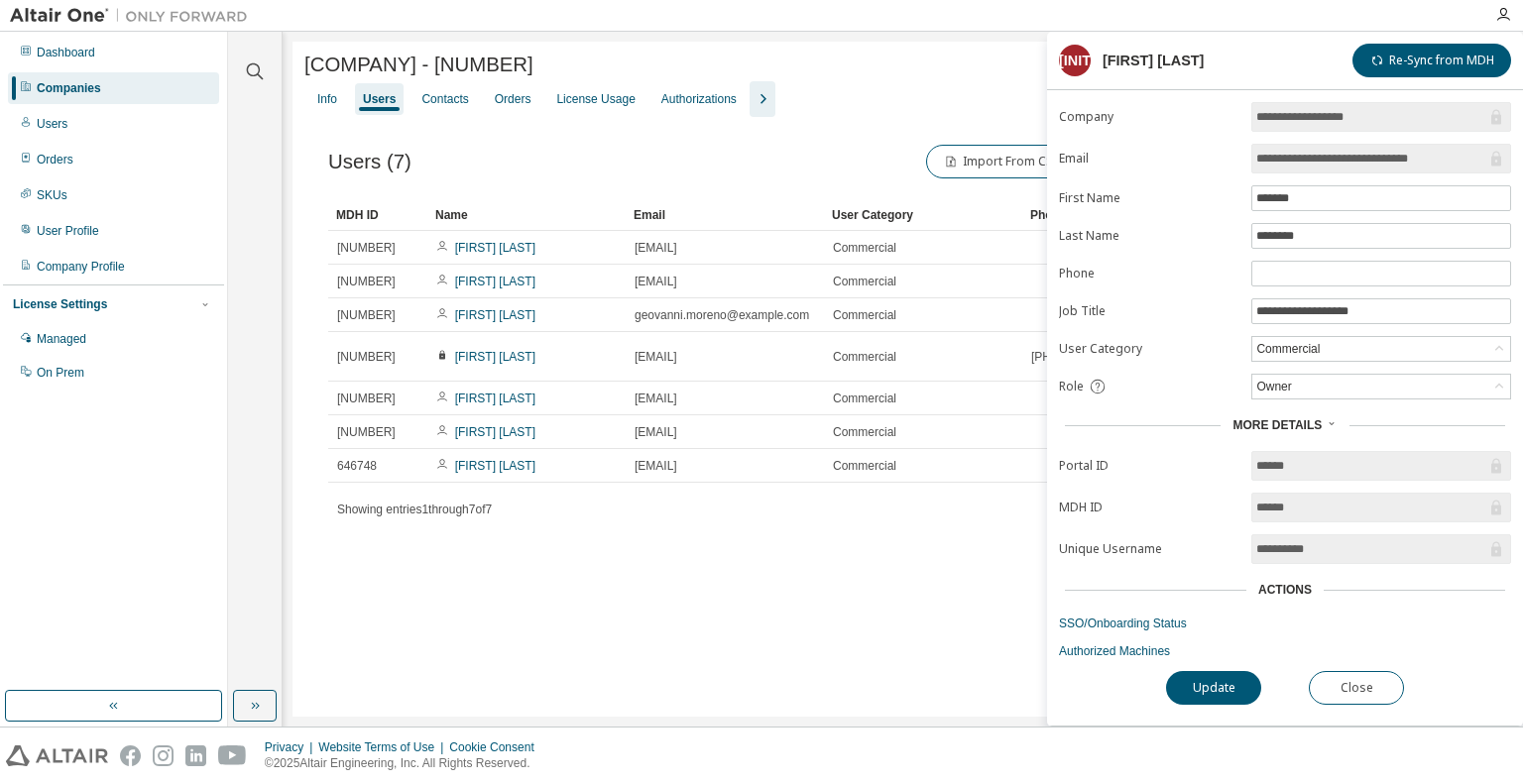 click on "Users ([NUMBER]) Import From CSV Export To CSV Adopt User Add User" at bounding box center [902, 162] 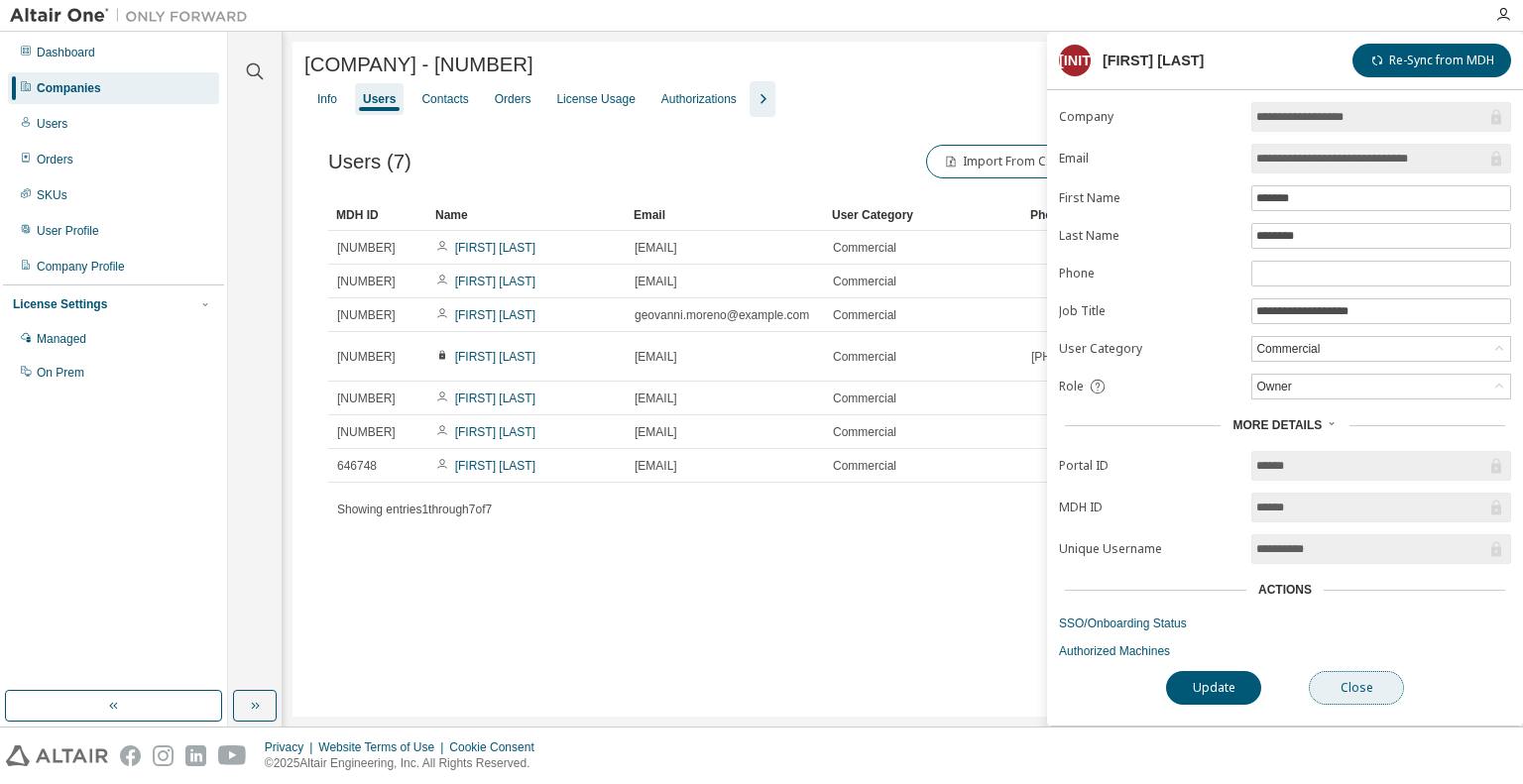 click on "Close" at bounding box center [1356, 688] 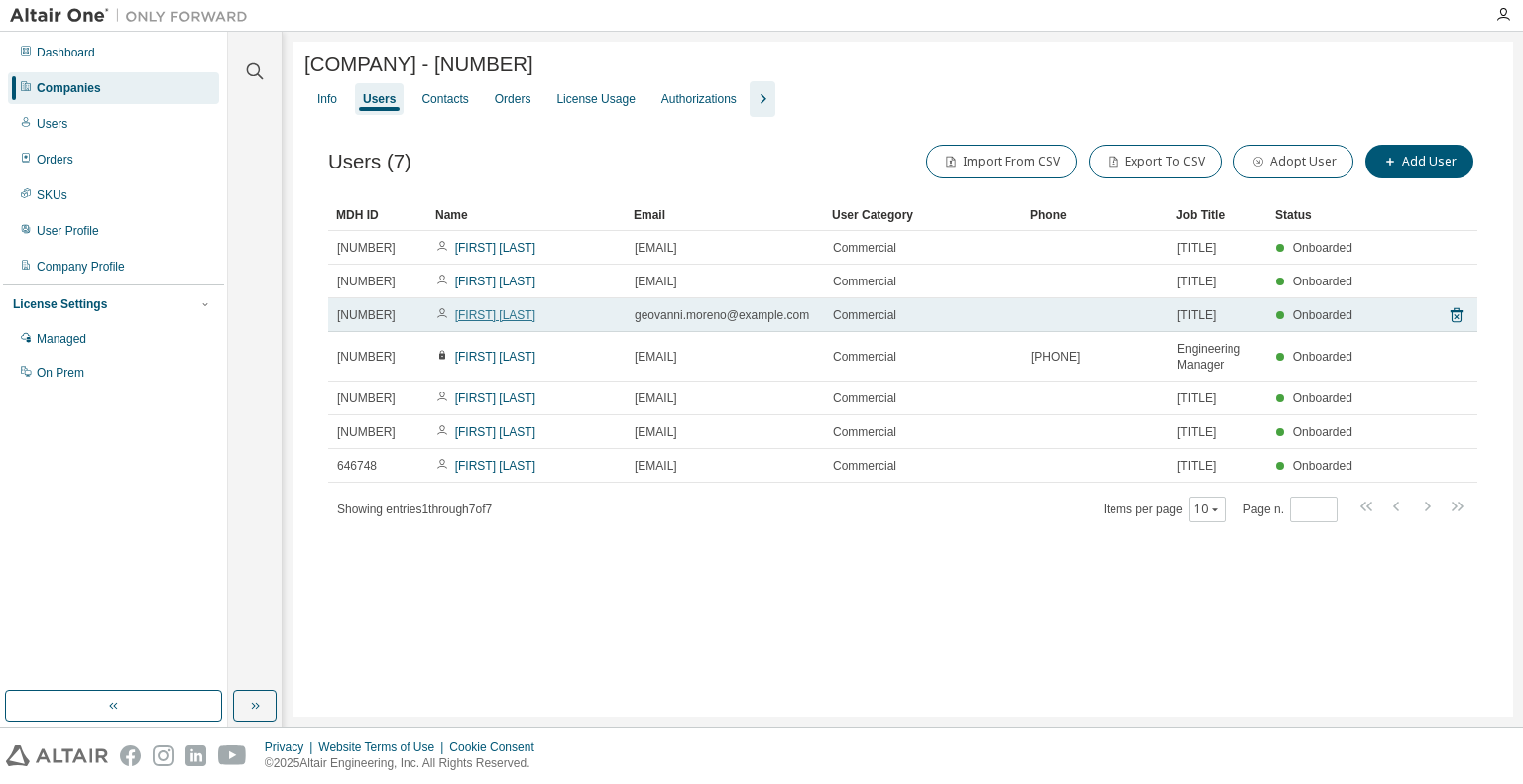 click on "[FIRST] [LAST]" at bounding box center [495, 315] 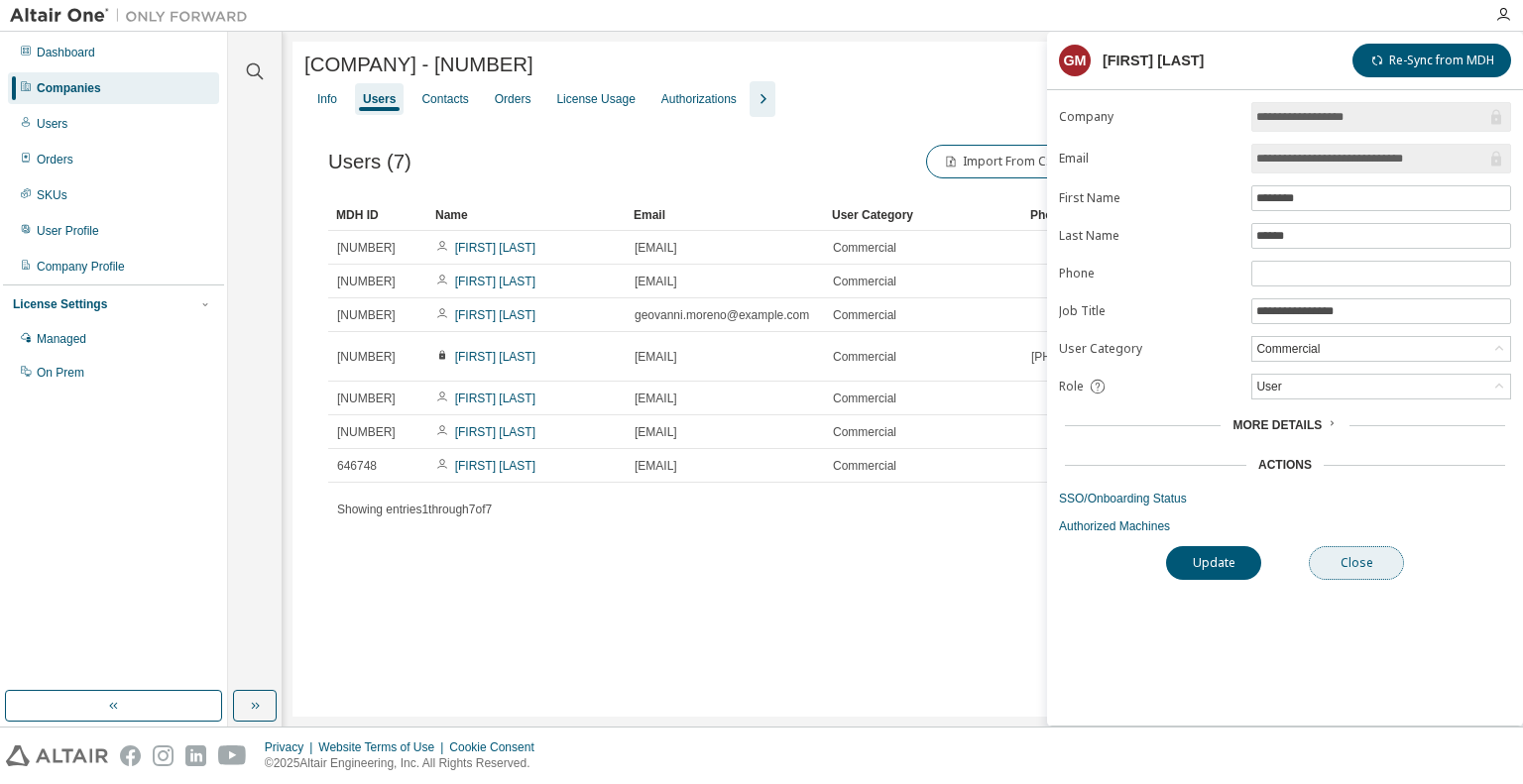 click on "Close" at bounding box center [1356, 563] 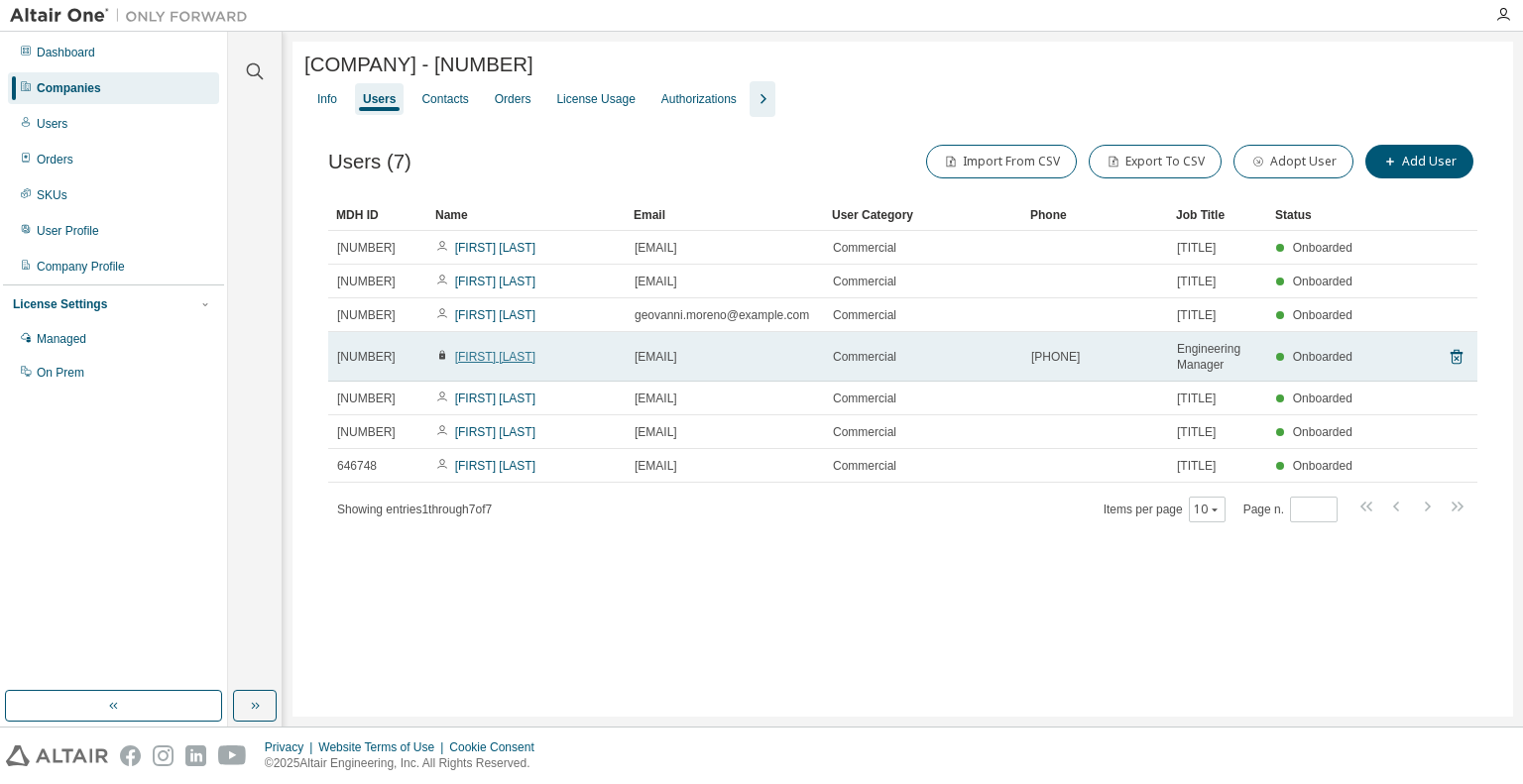 click on "[FIRST] [LAST]" at bounding box center (495, 357) 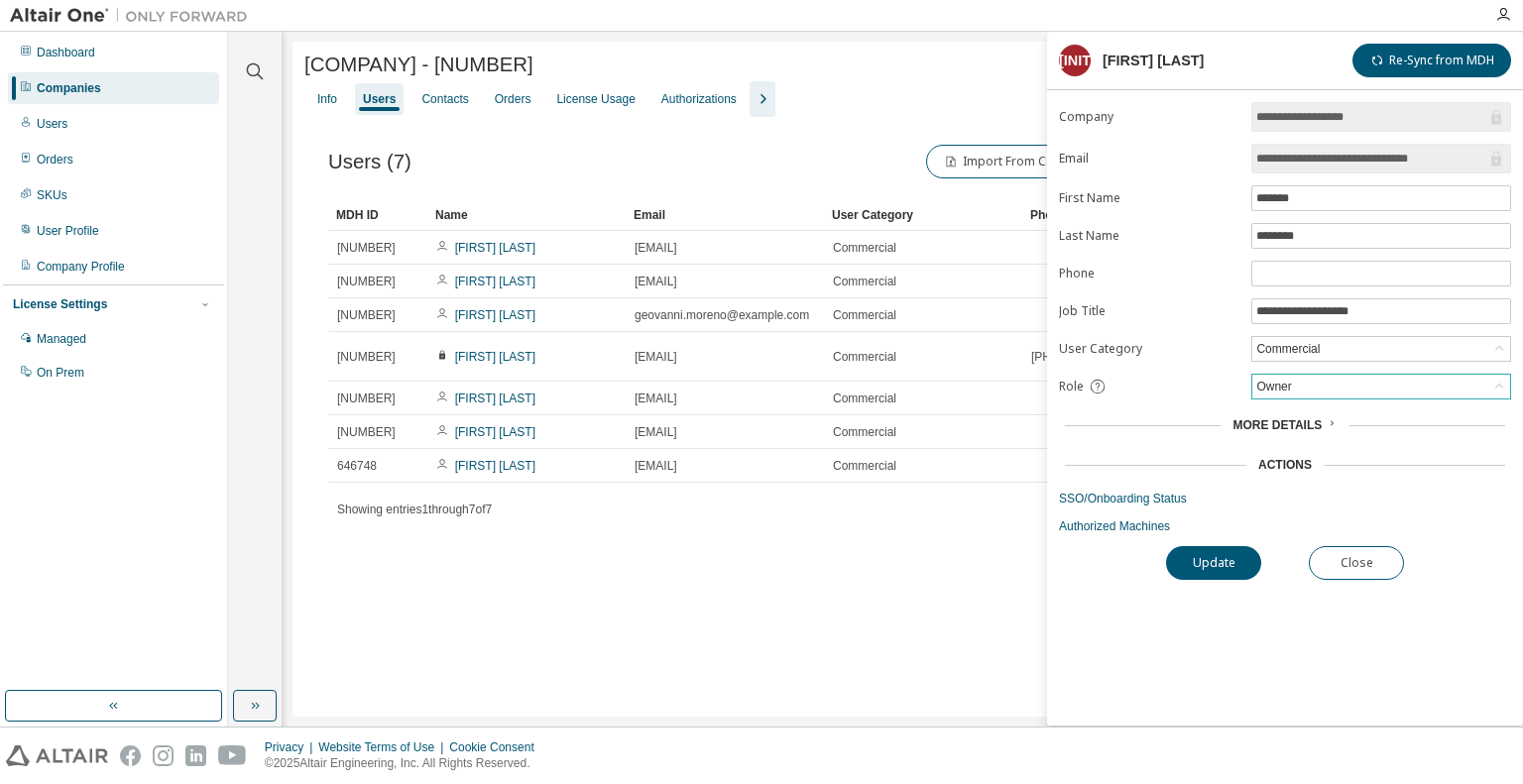 click on "Owner" at bounding box center (1381, 387) 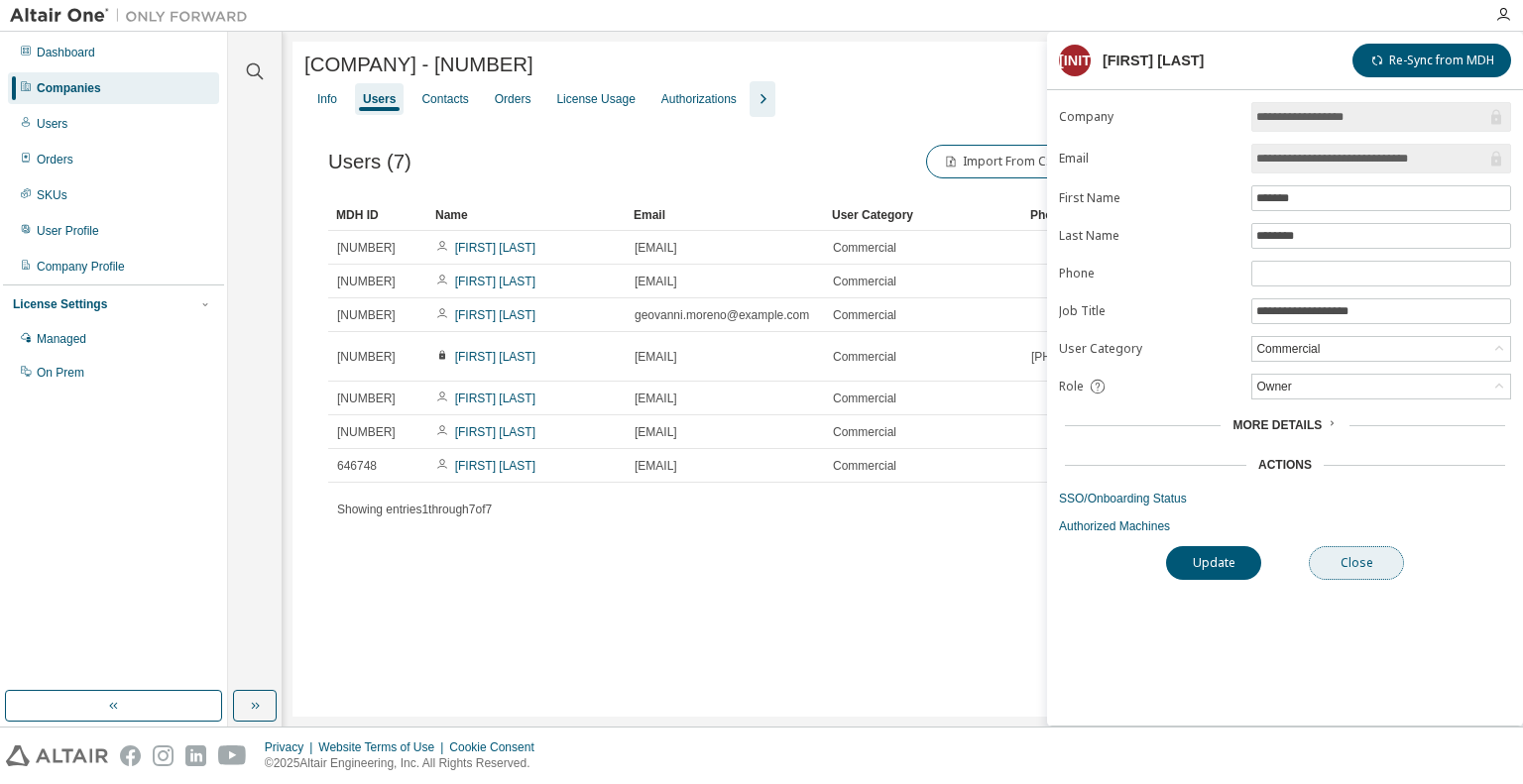 click on "Close" at bounding box center (1356, 563) 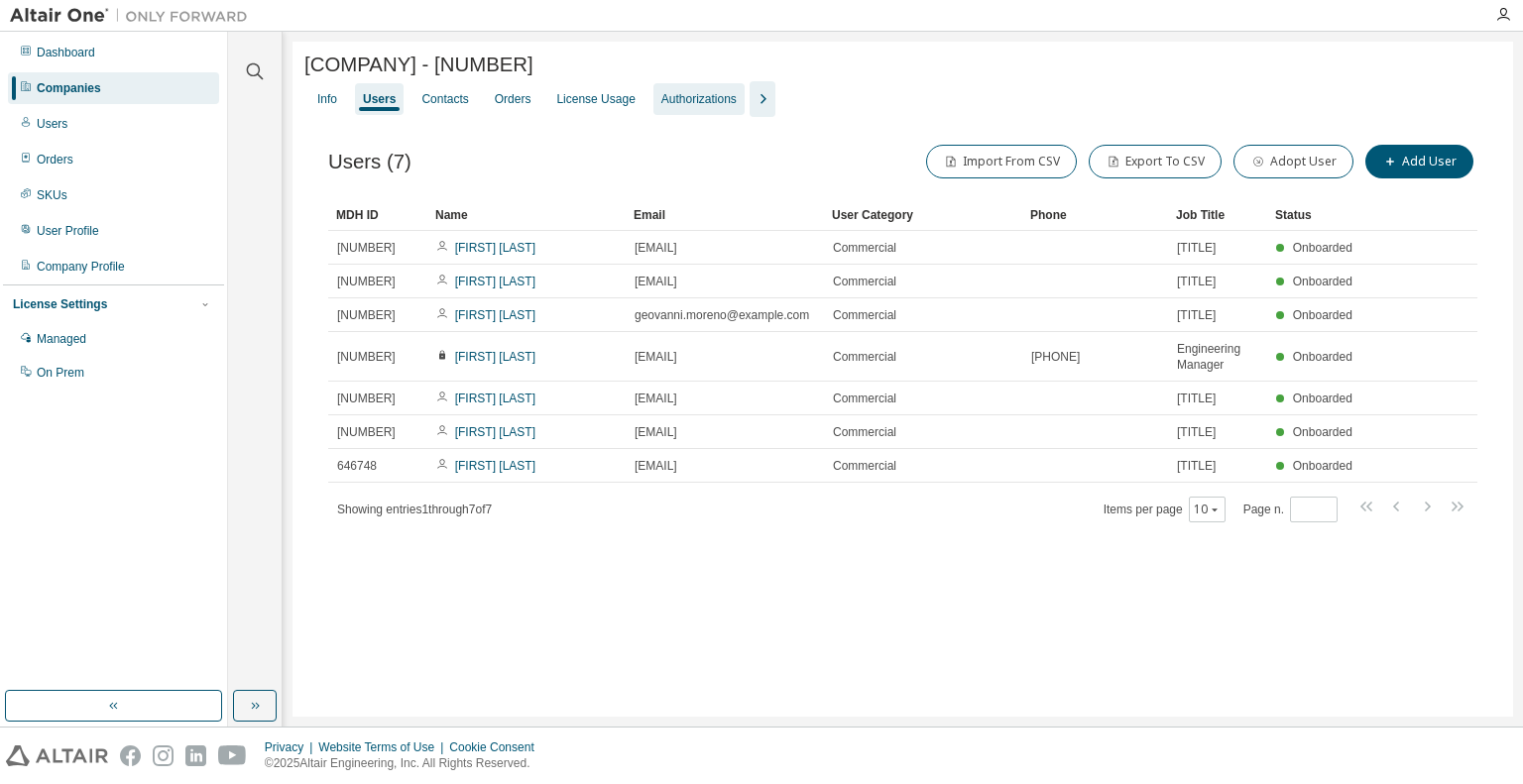 click on "Authorizations" at bounding box center (699, 99) 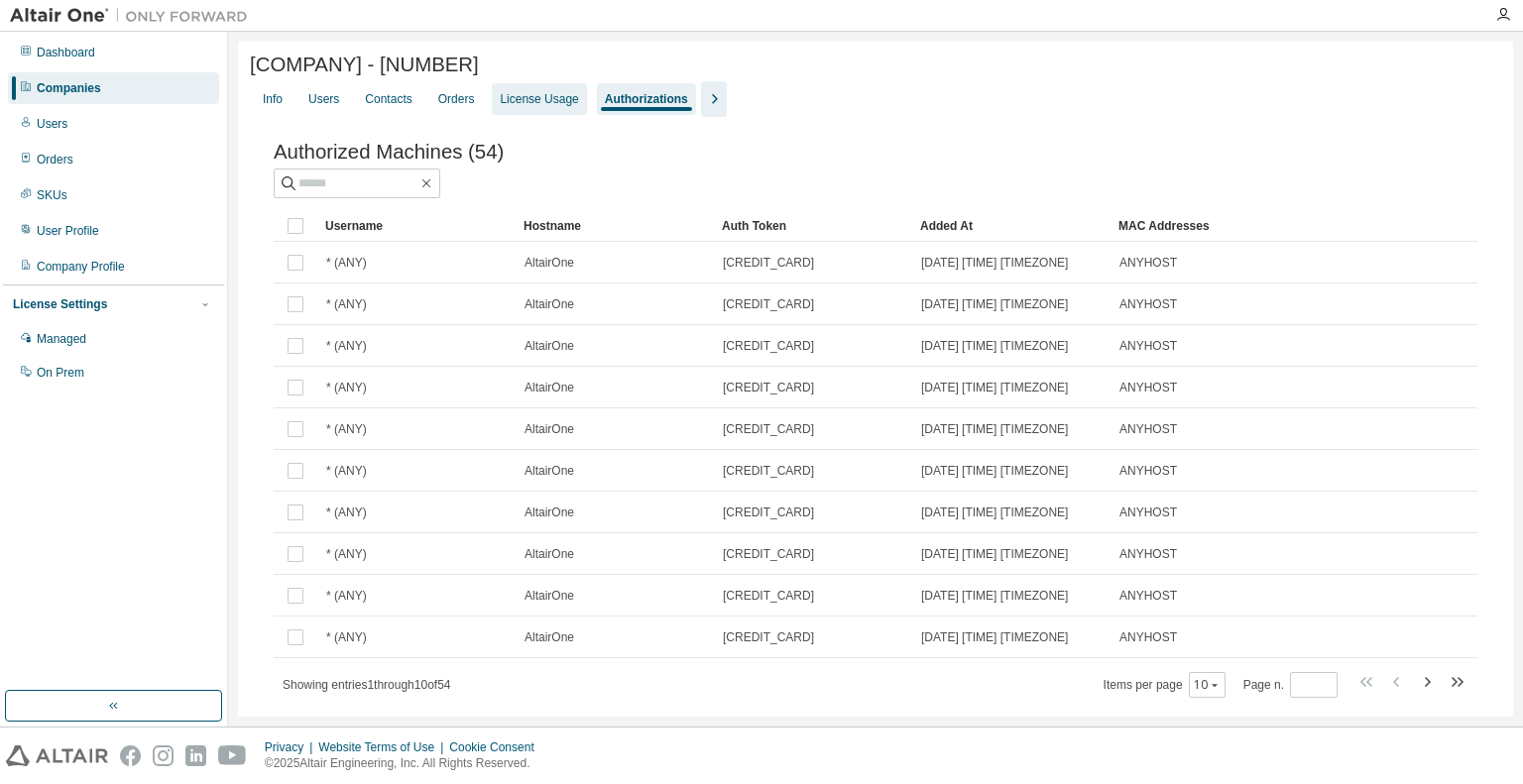 click on "License Usage" at bounding box center (538, 99) 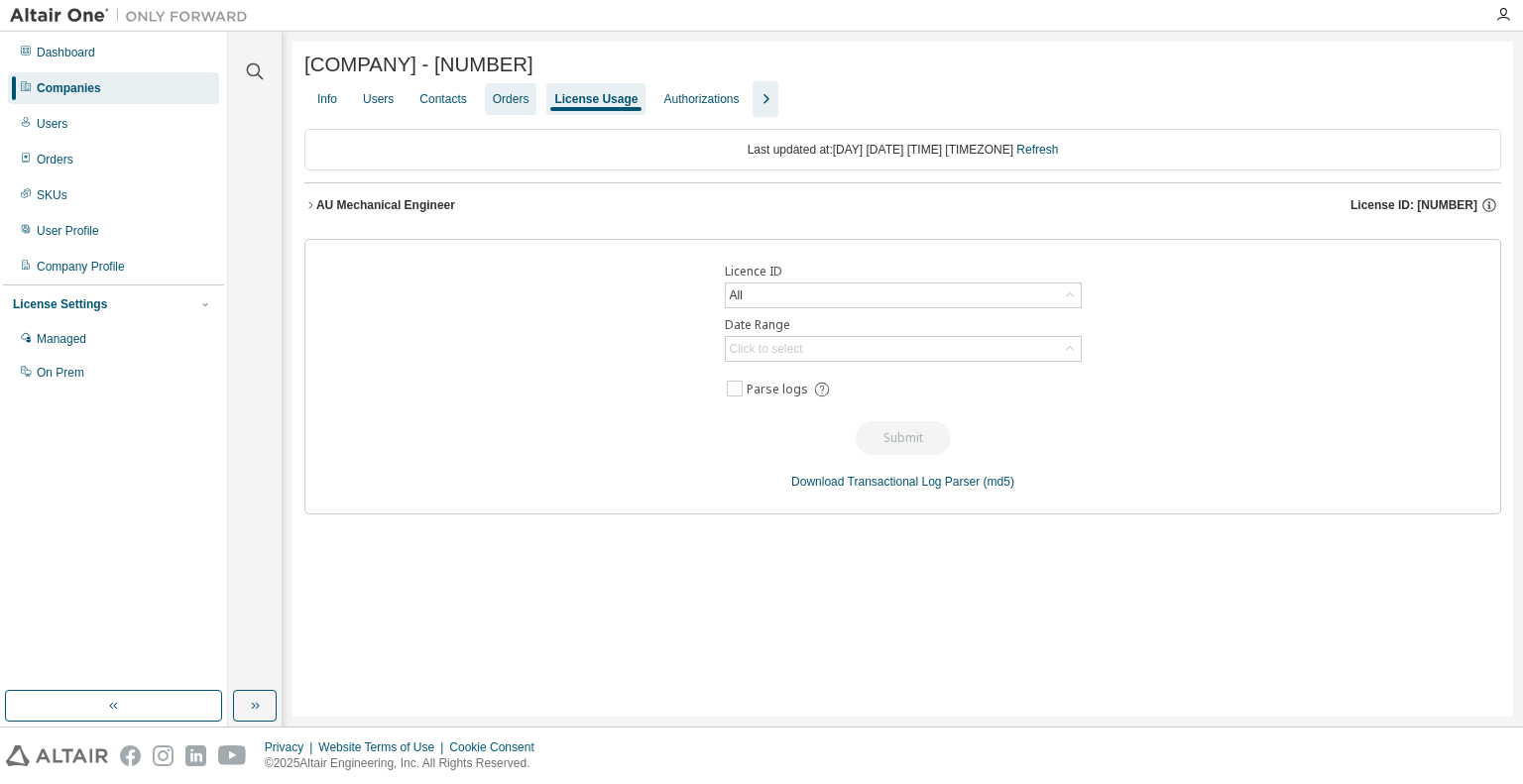 click on "Orders" at bounding box center [511, 99] 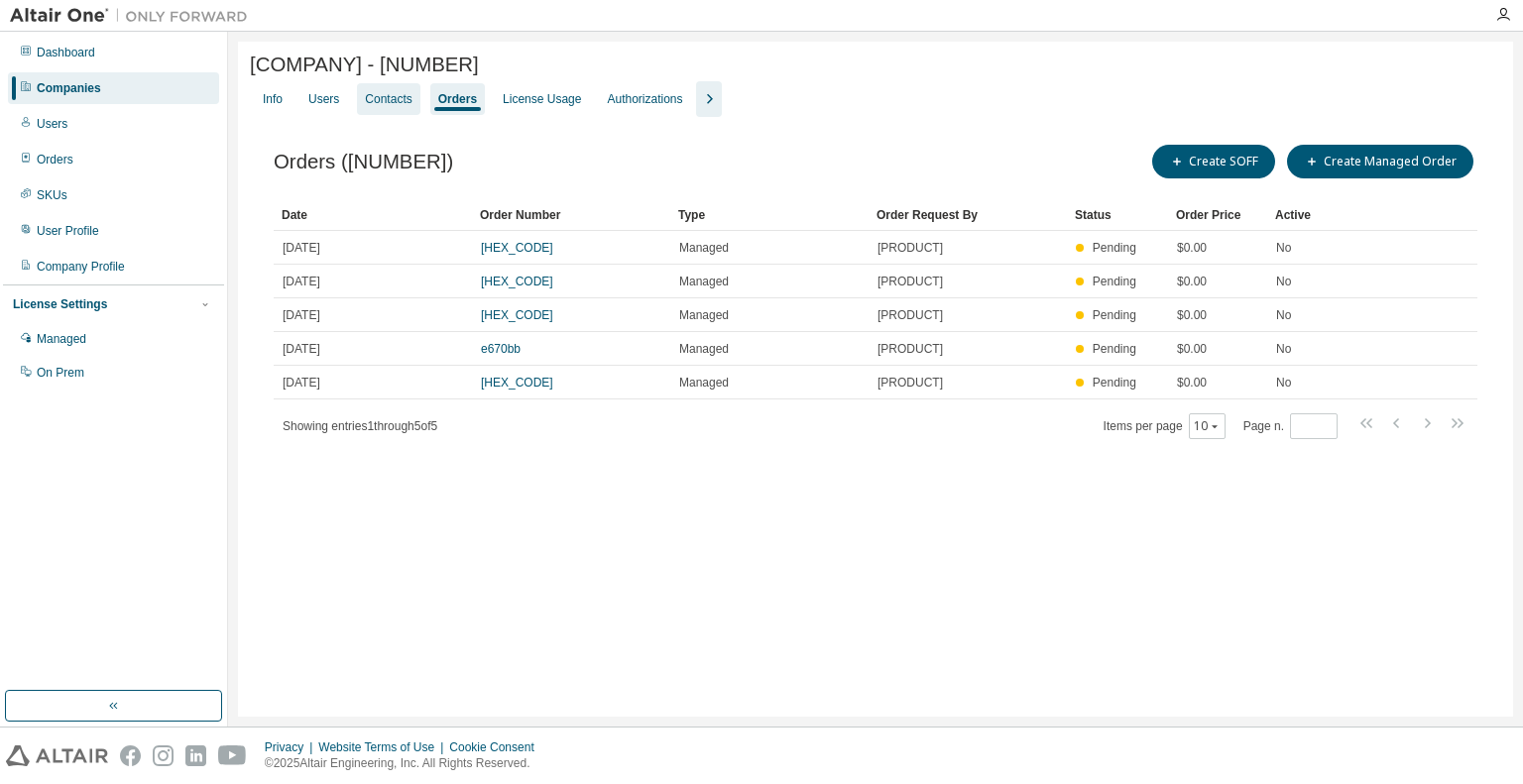 click on "Contacts" at bounding box center (388, 99) 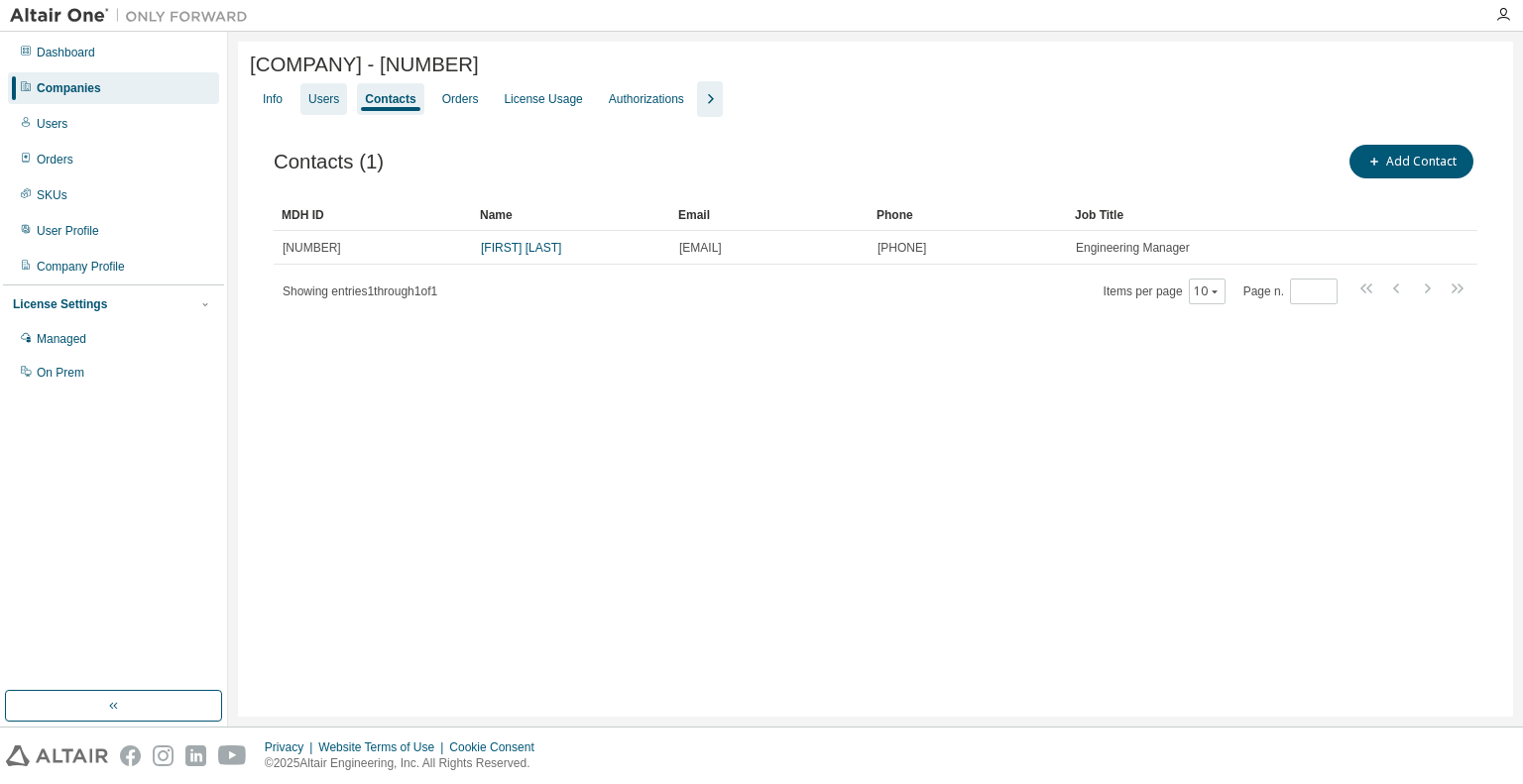 click on "Users" at bounding box center (323, 99) 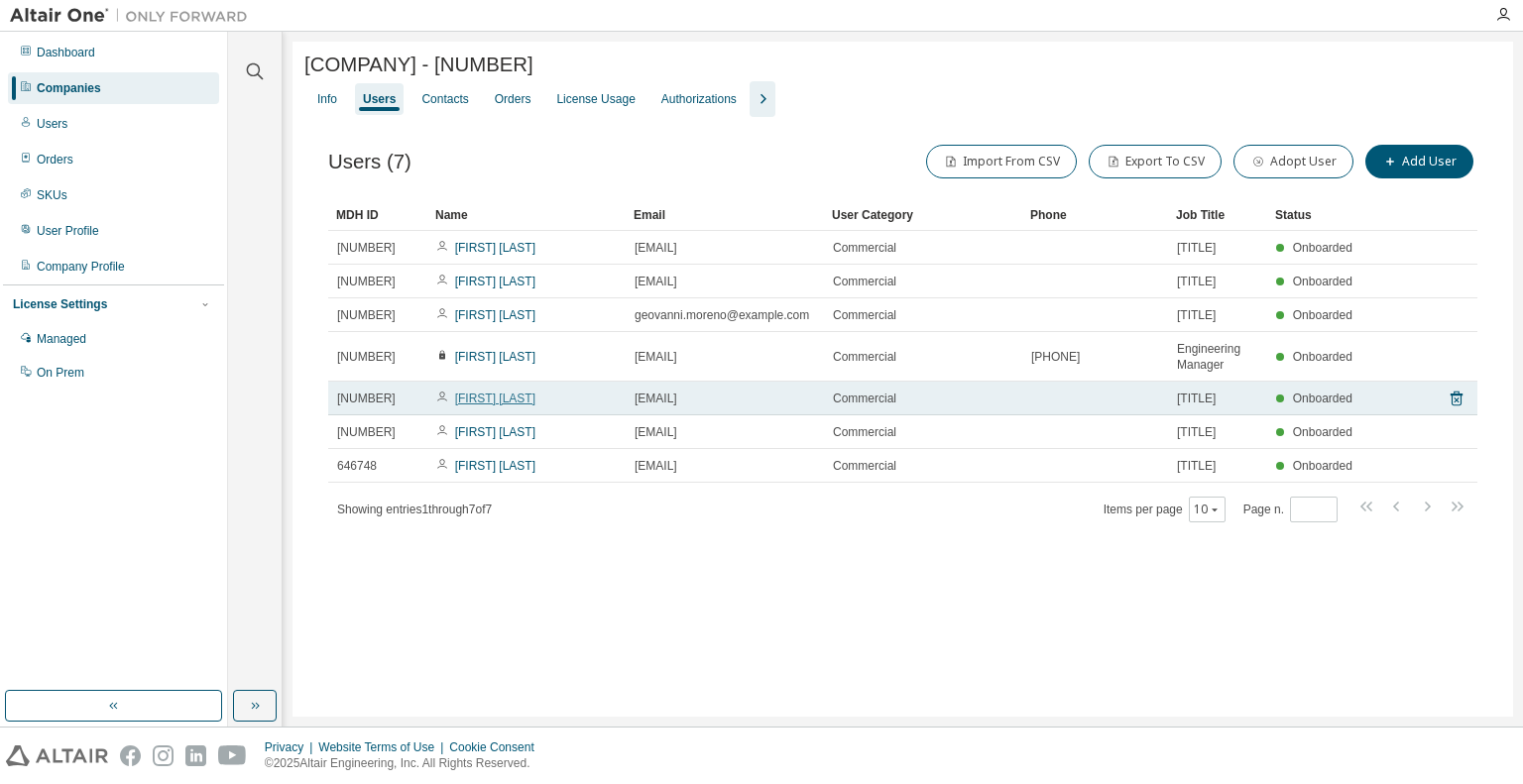 click on "[FIRST] [LAST]" at bounding box center [495, 398] 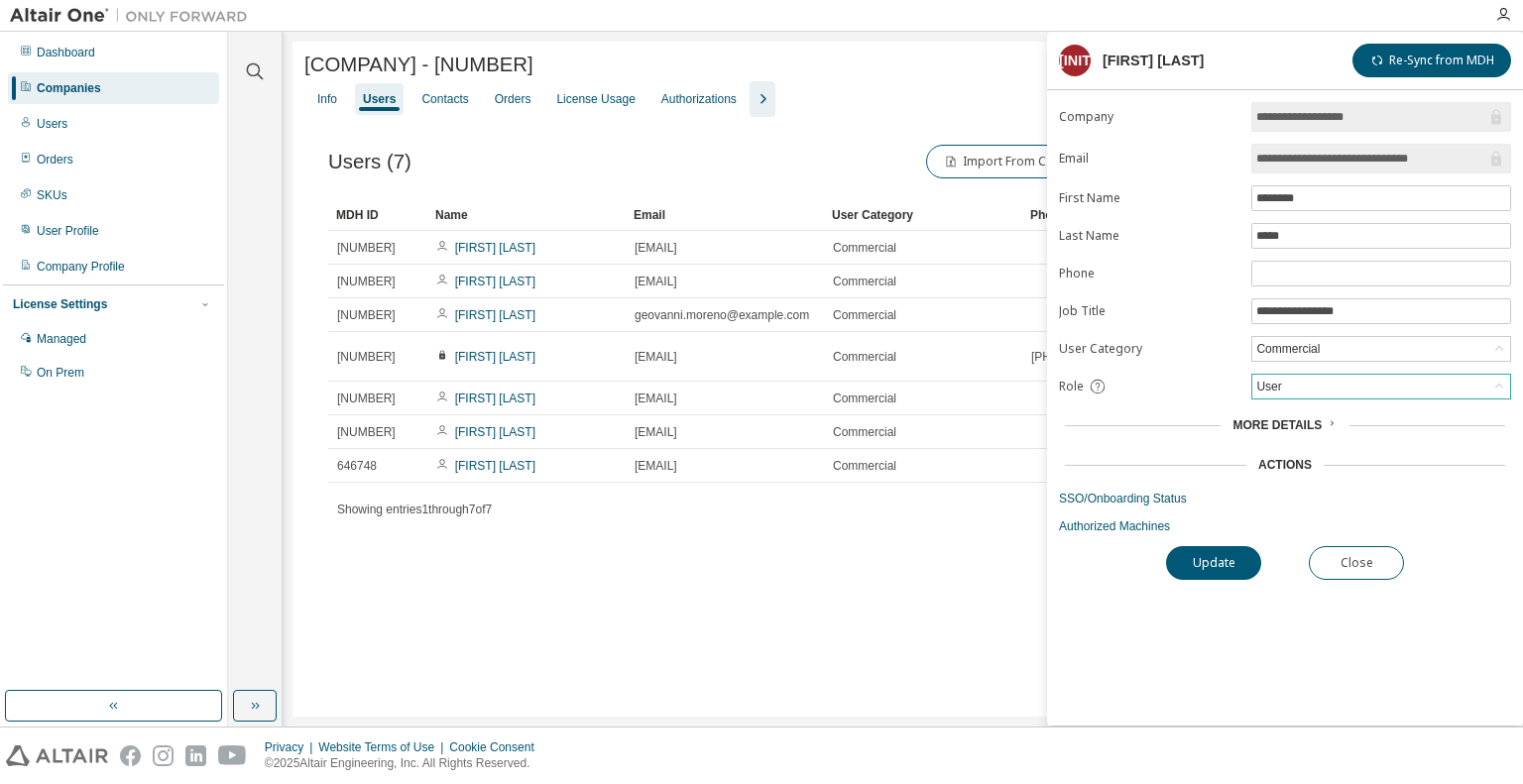 click on "User" at bounding box center [1381, 387] 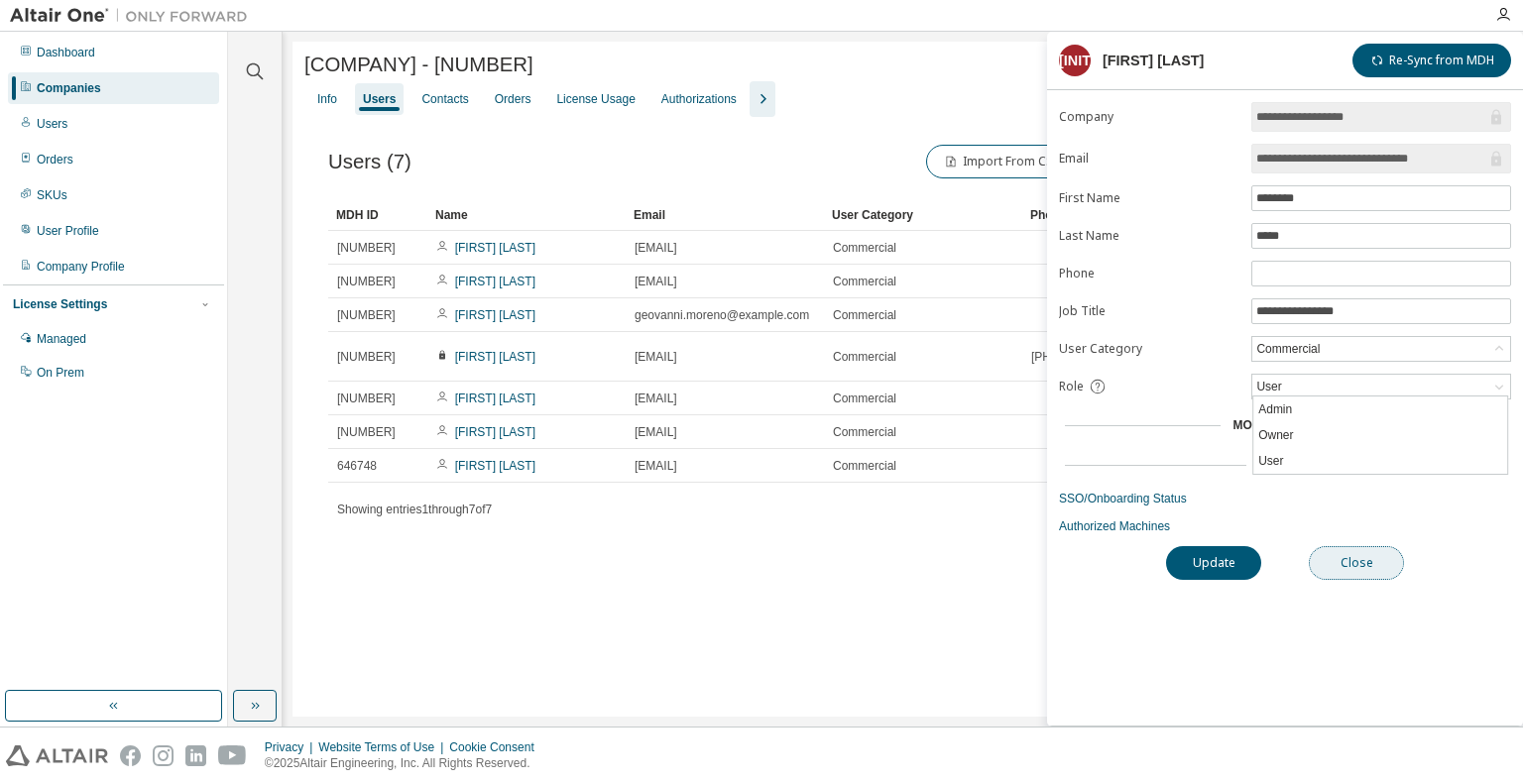 click on "Close" at bounding box center (1356, 563) 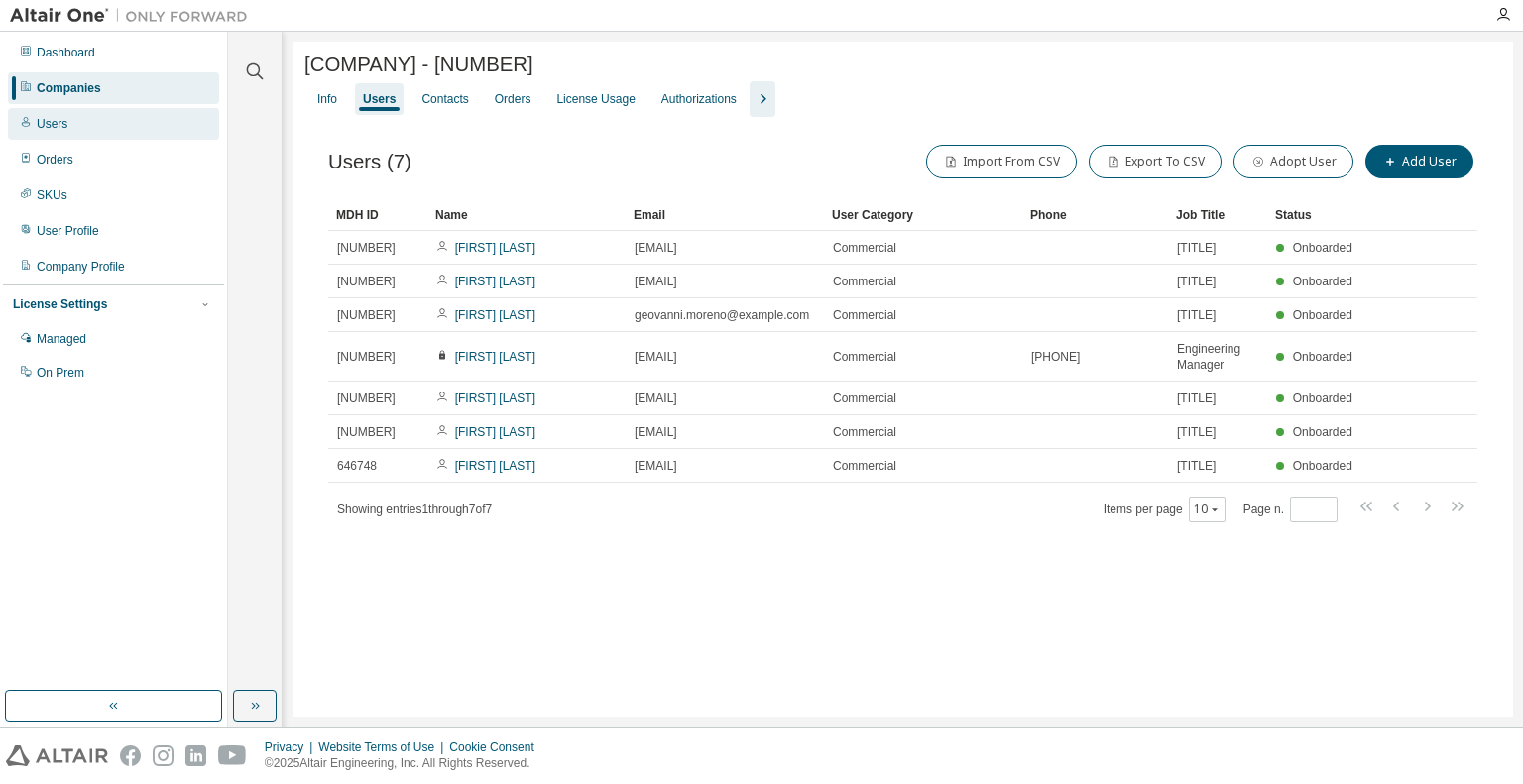 click on "Users" at bounding box center [52, 124] 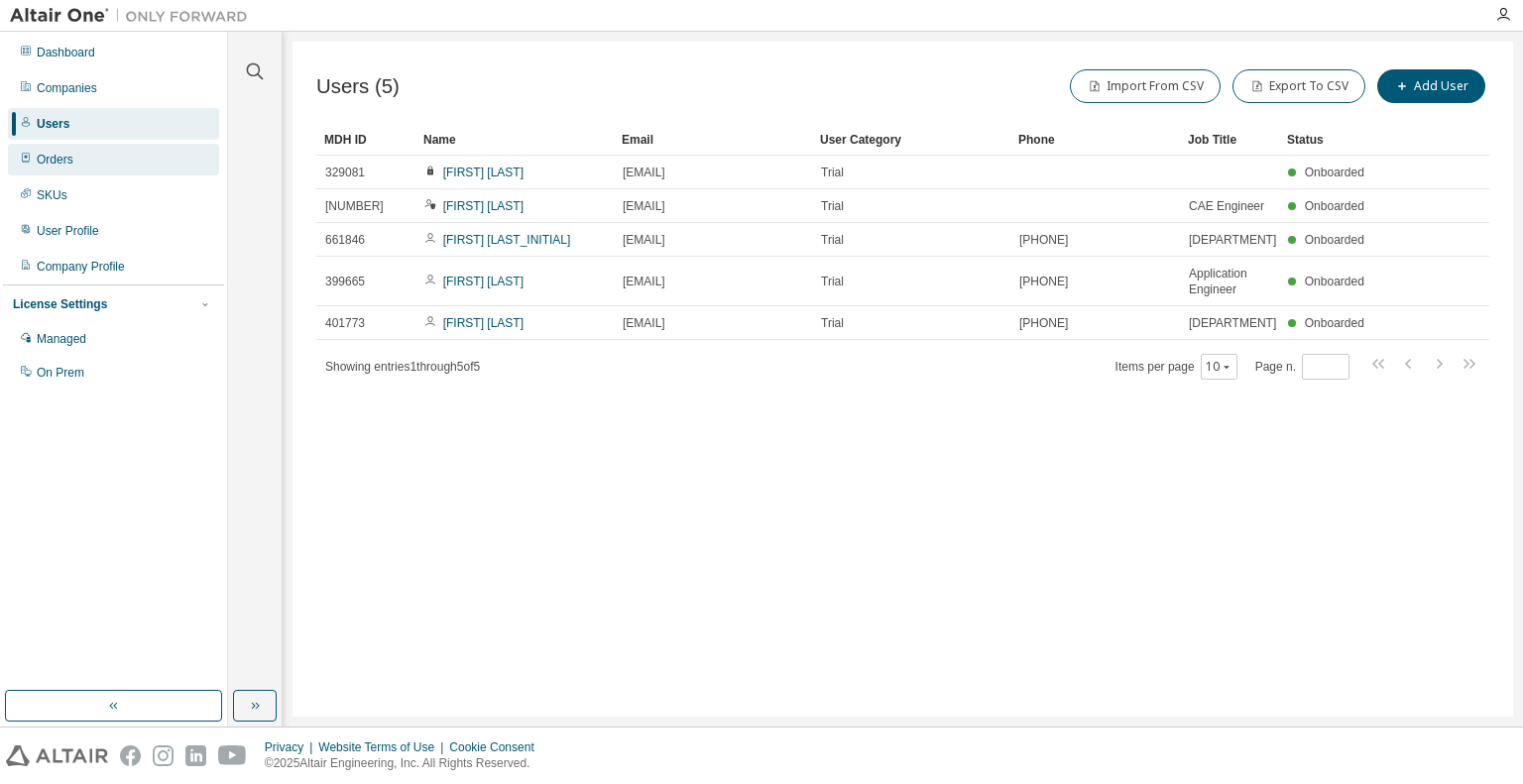 click on "Orders" at bounding box center [113, 160] 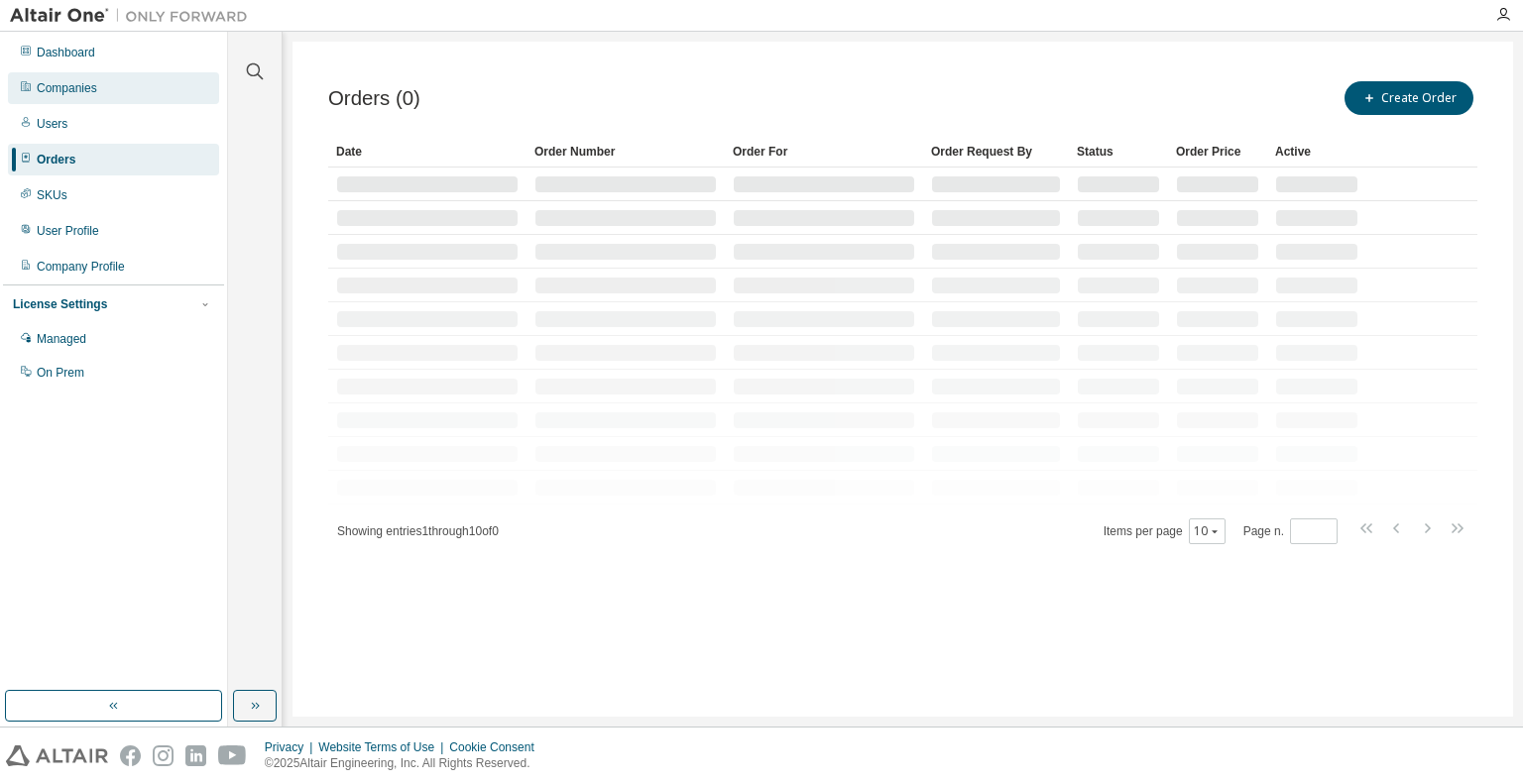 click on "Companies" at bounding box center [66, 88] 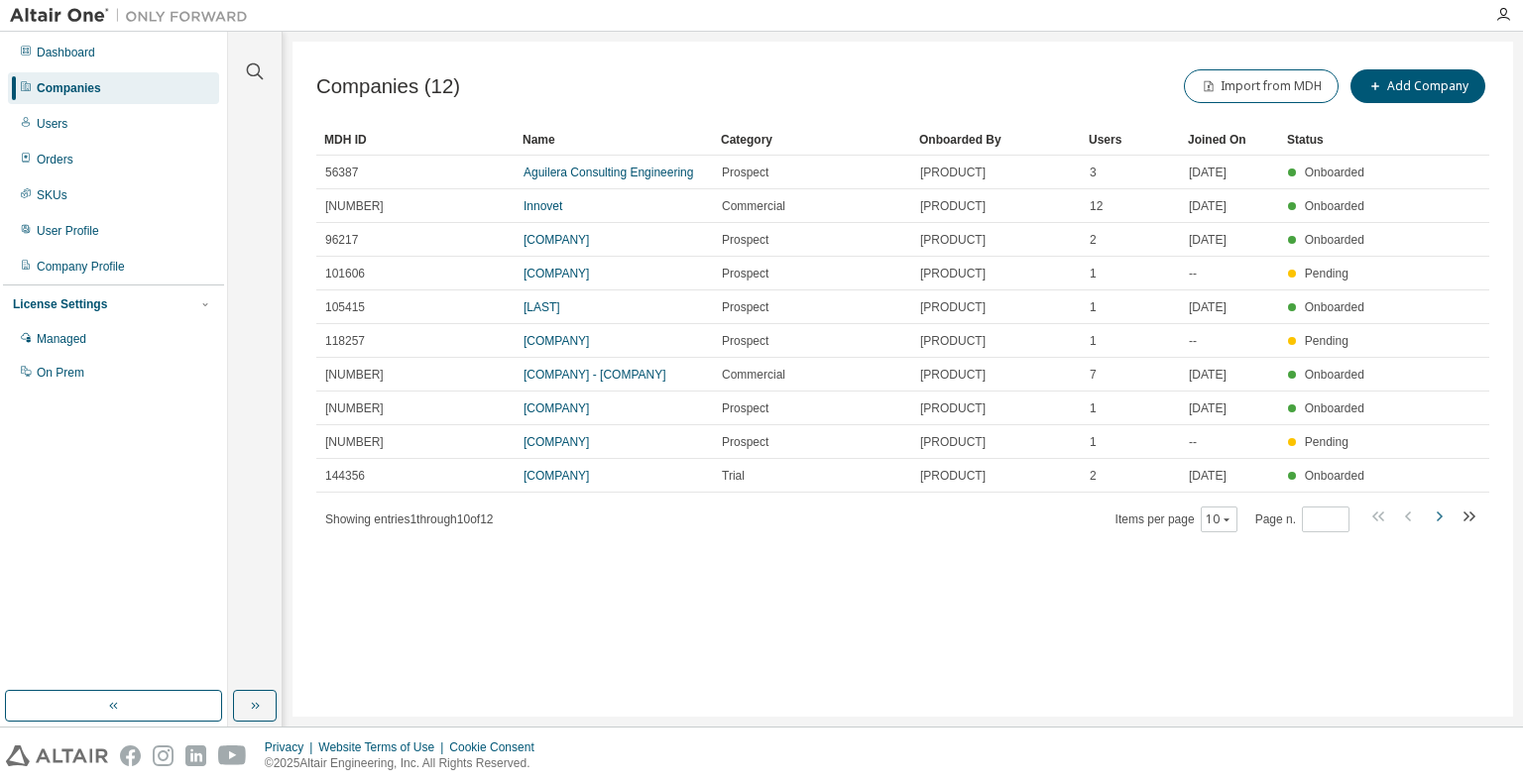 click 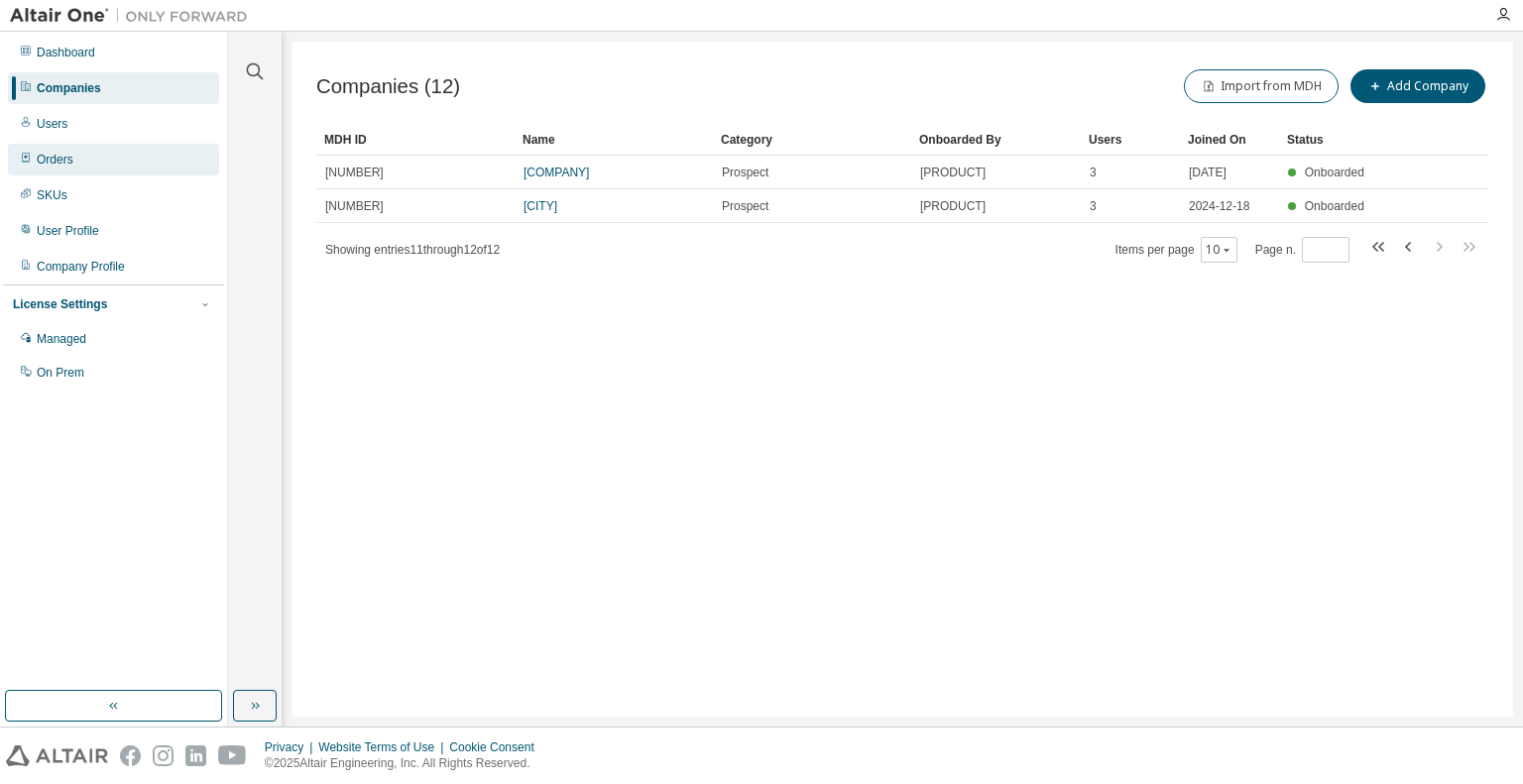 click on "Orders" at bounding box center (113, 160) 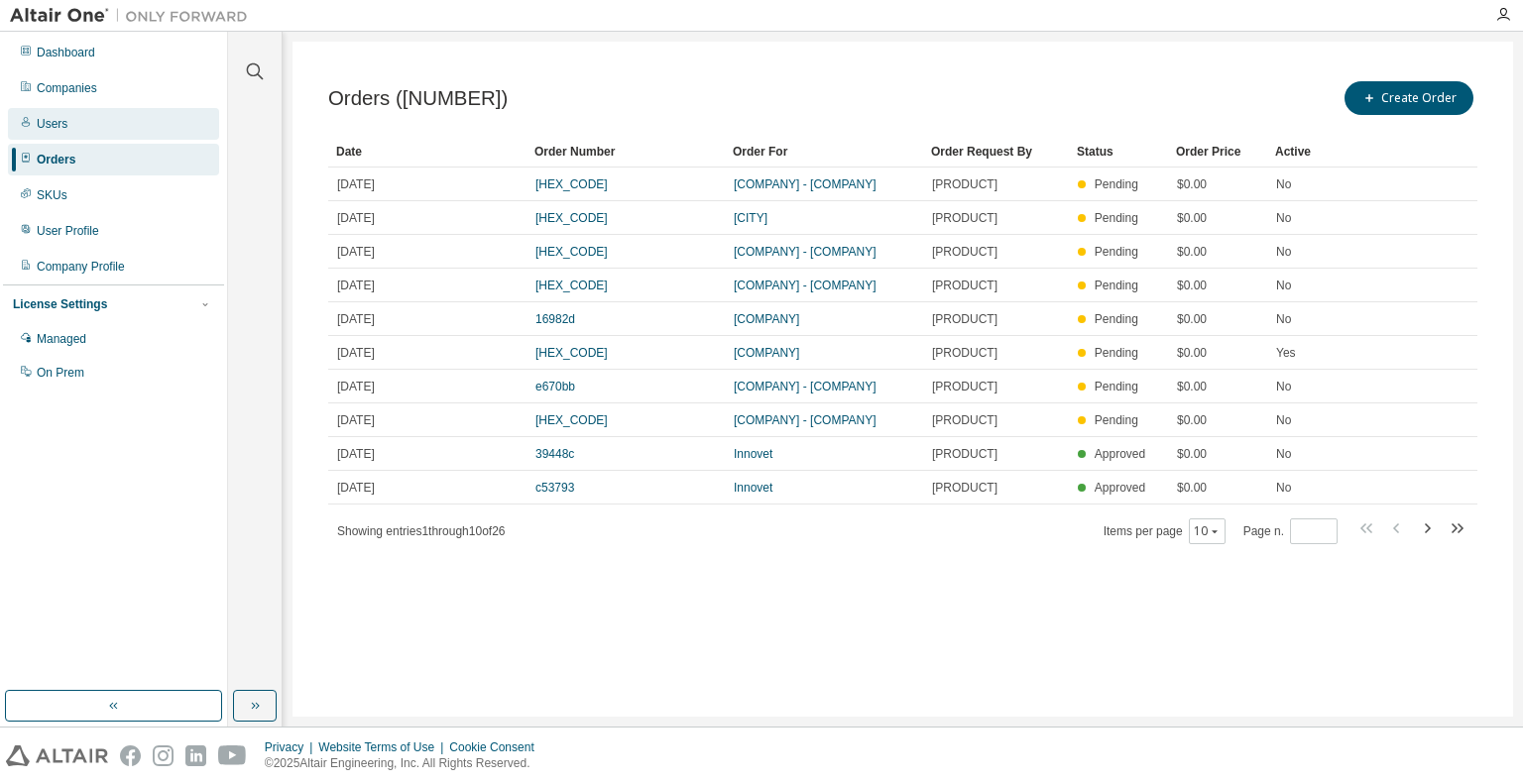 click on "Users" at bounding box center (113, 124) 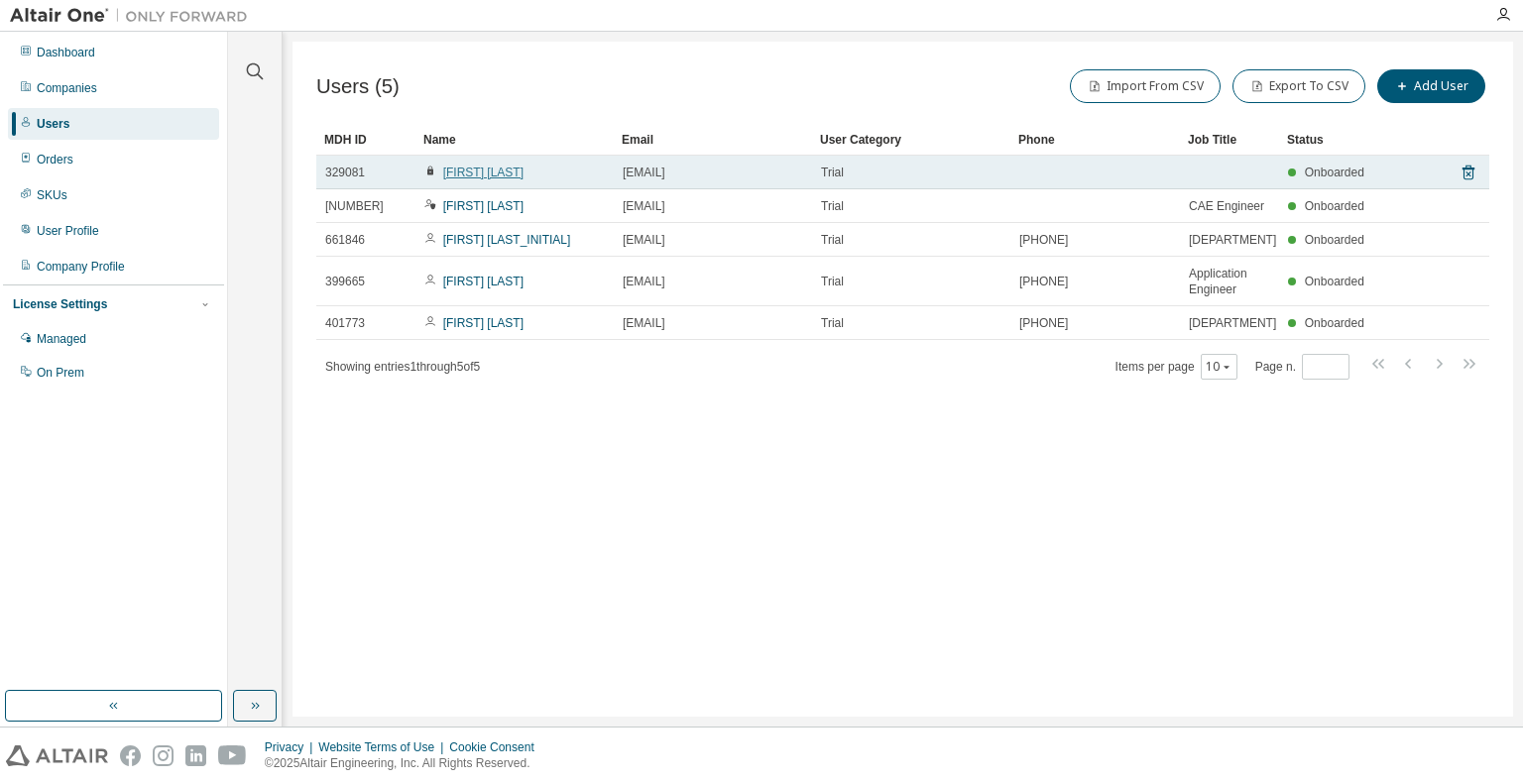 click on "[FIRST] [LAST]" at bounding box center [483, 172] 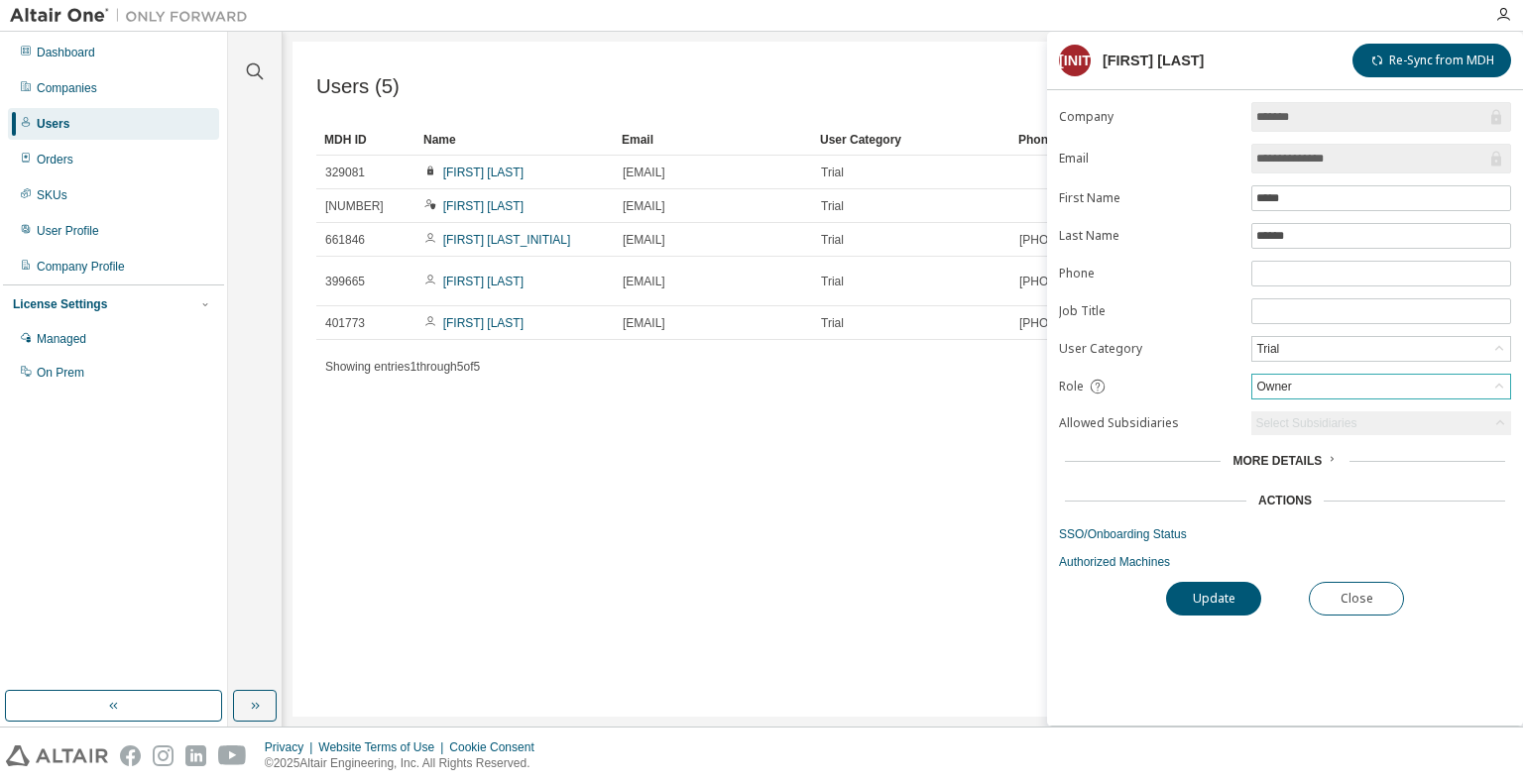 click on "Owner" at bounding box center [1381, 387] 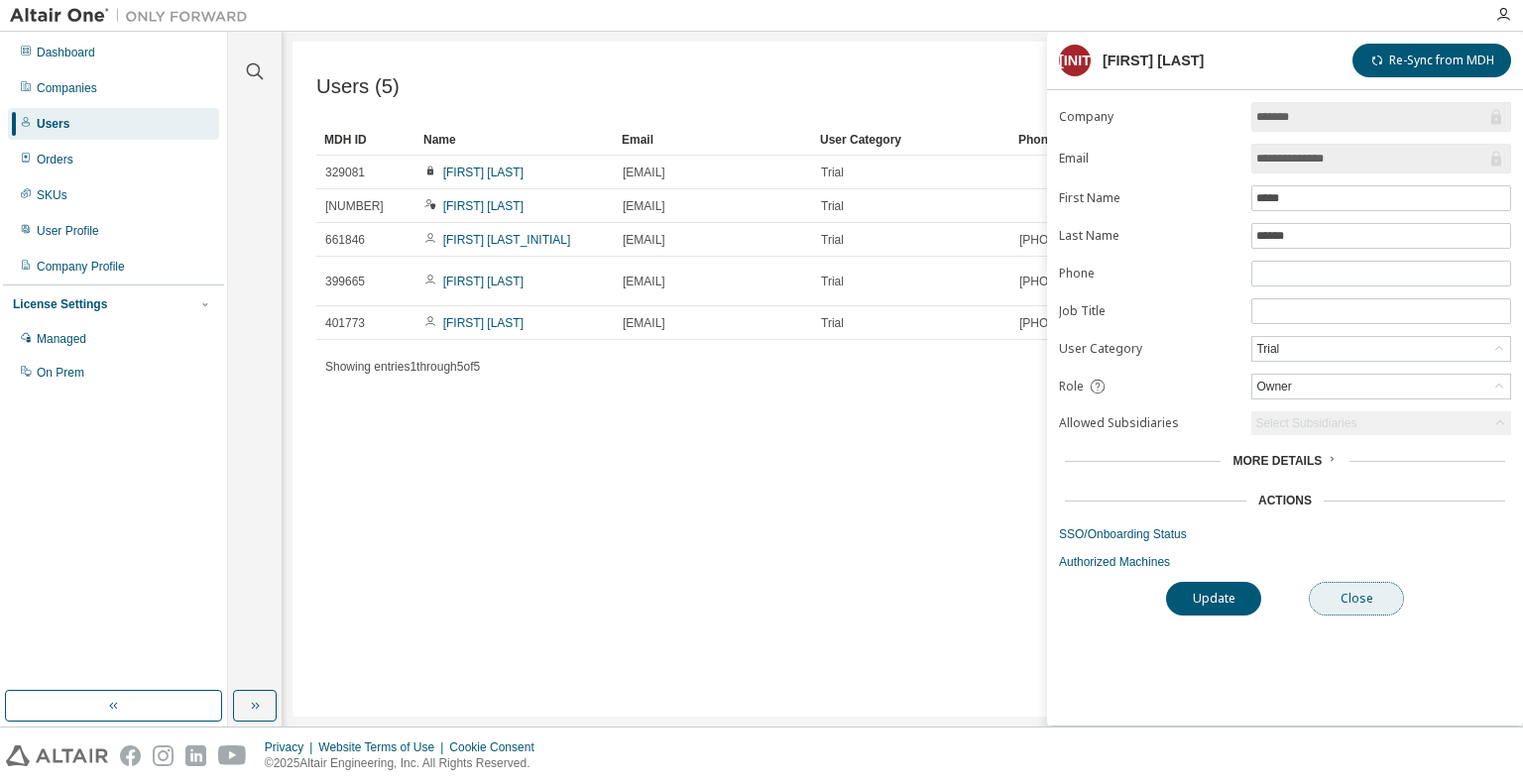 click on "Close" at bounding box center (1356, 599) 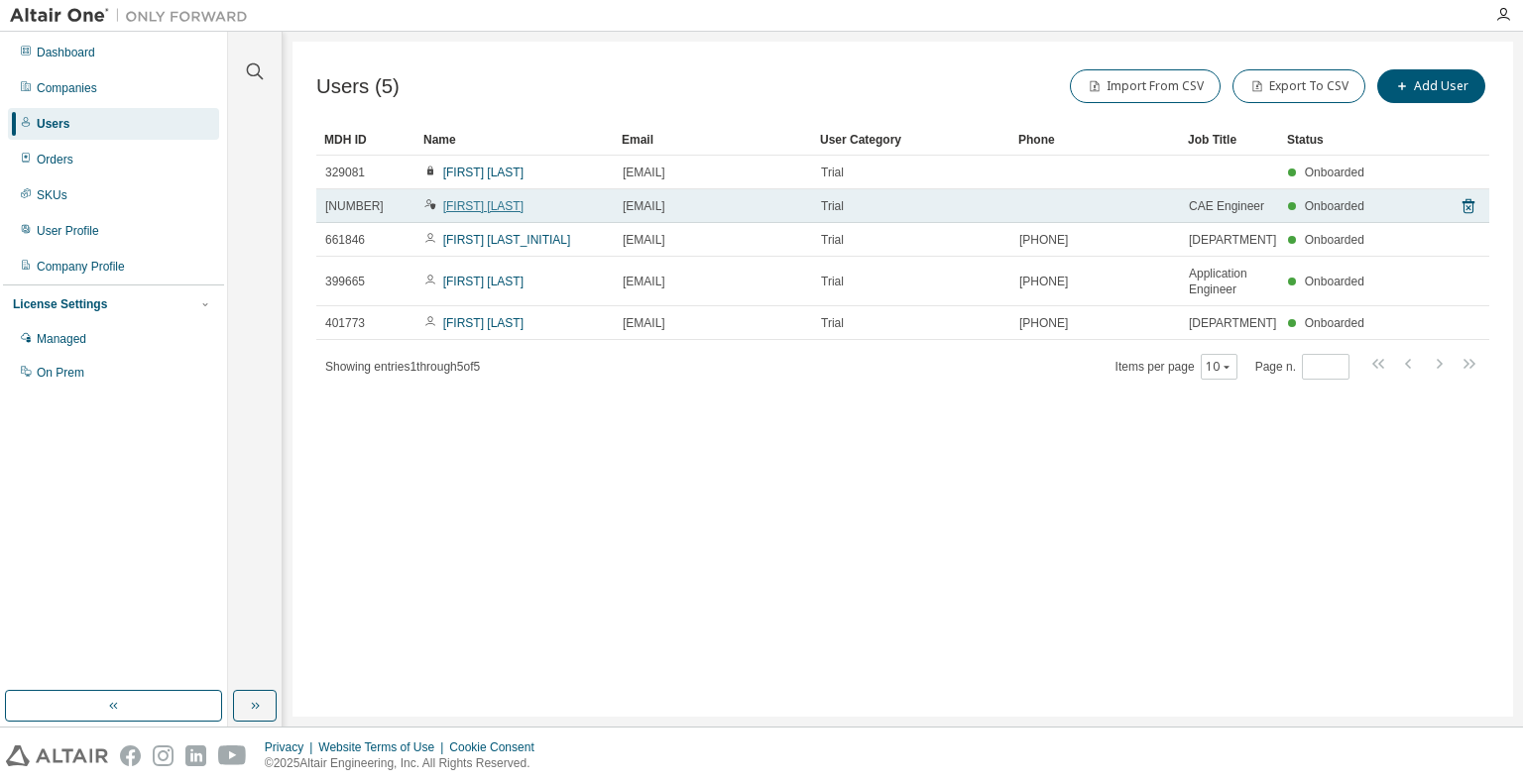 click on "[FIRST] [LAST]" at bounding box center (483, 206) 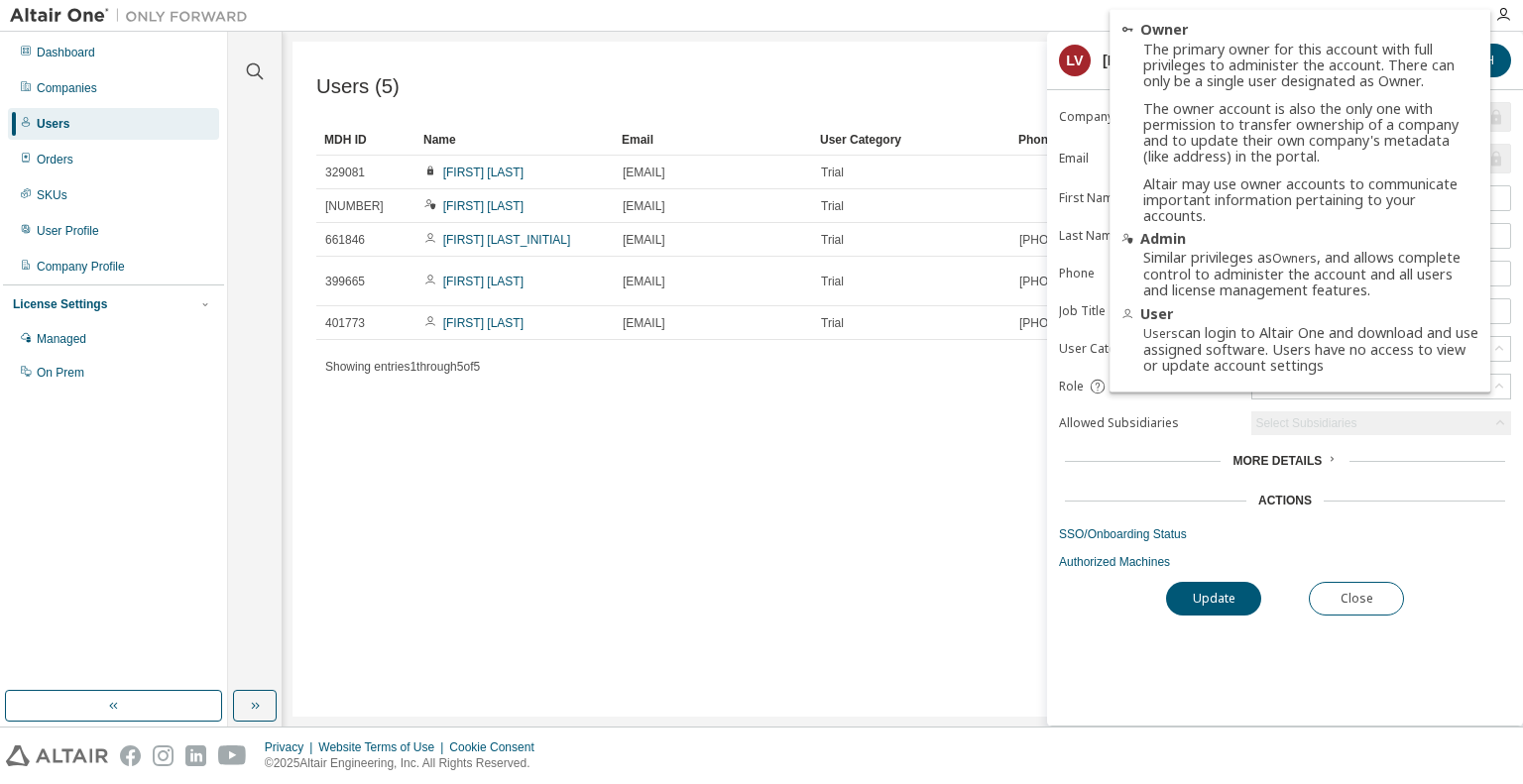 click 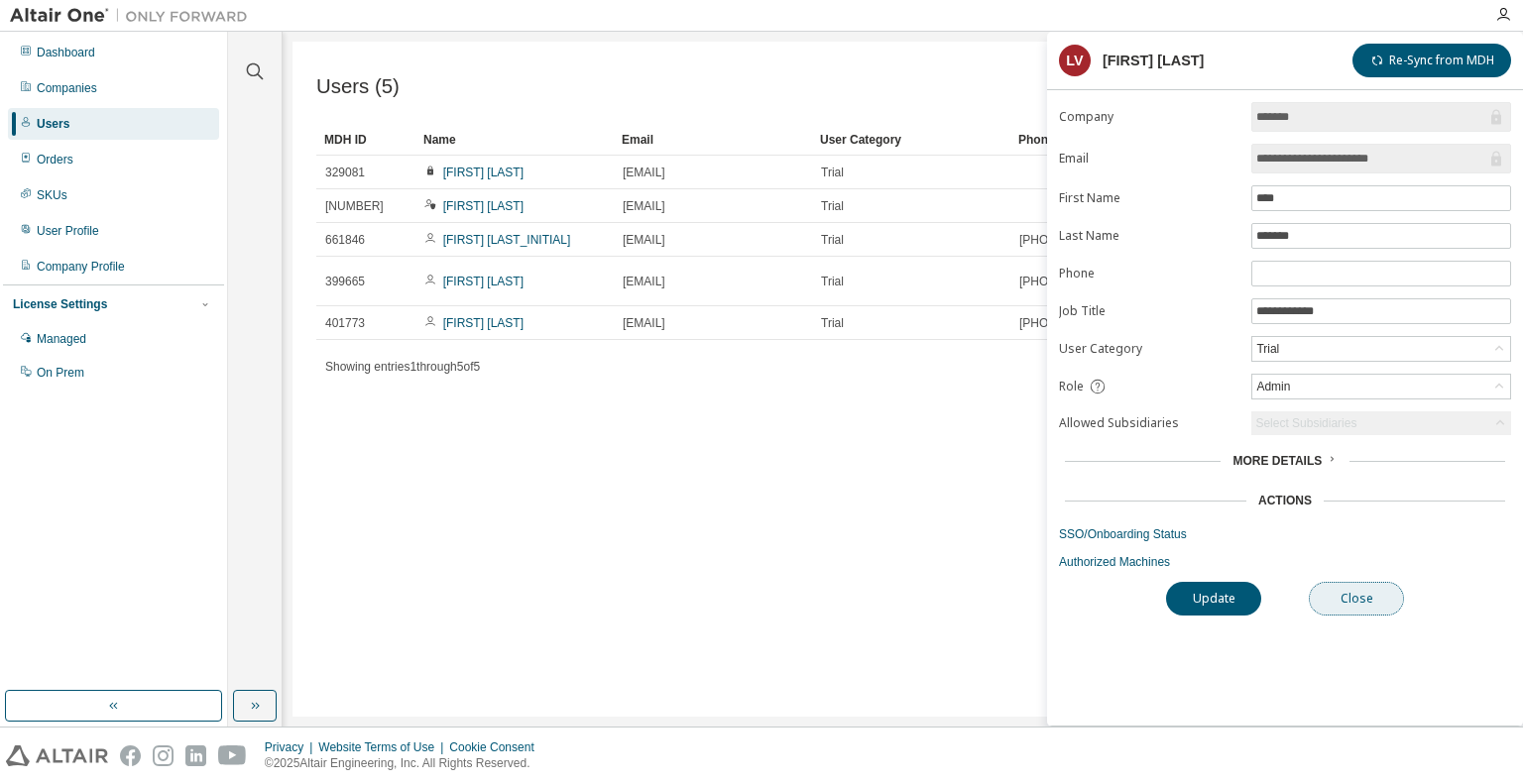 click on "Close" at bounding box center [1356, 599] 